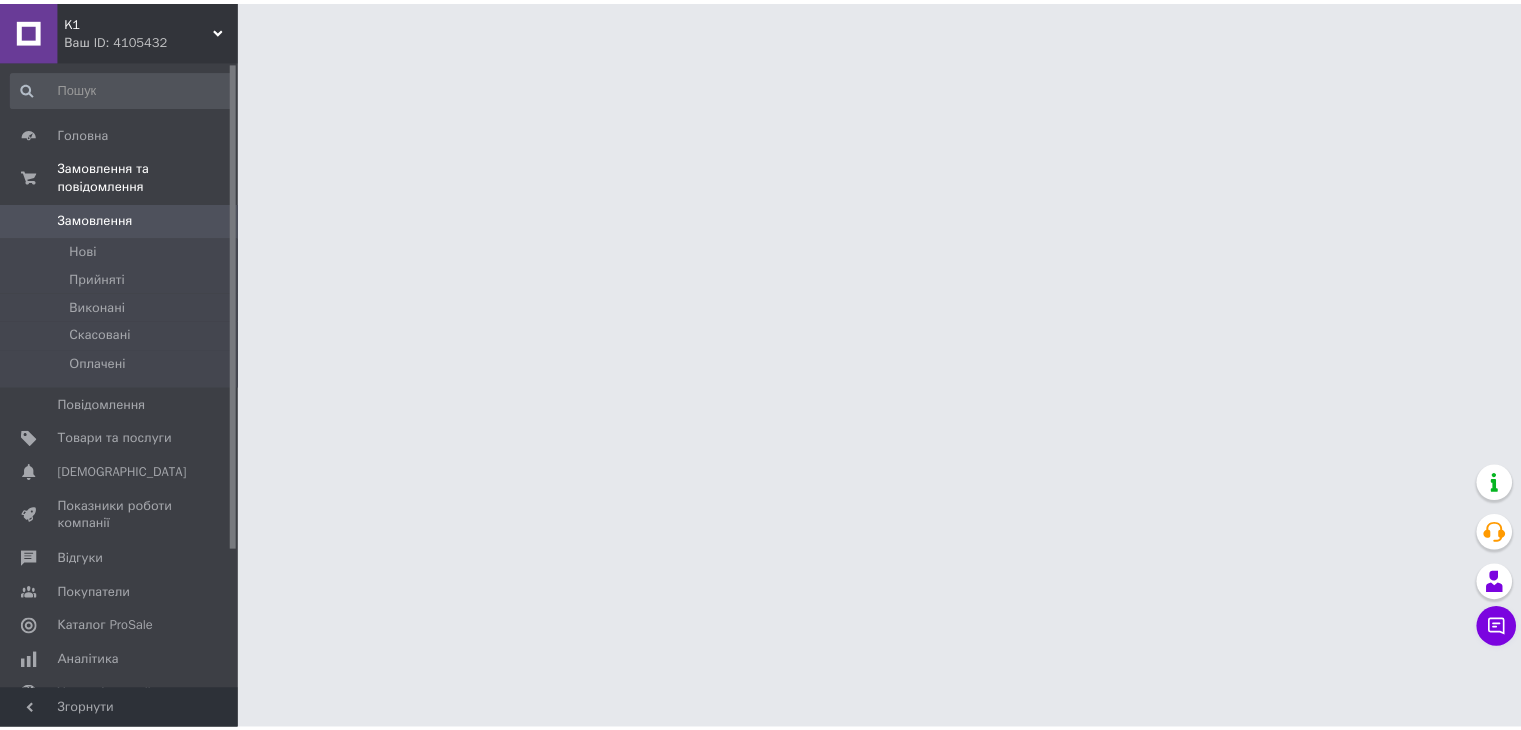 scroll, scrollTop: 0, scrollLeft: 0, axis: both 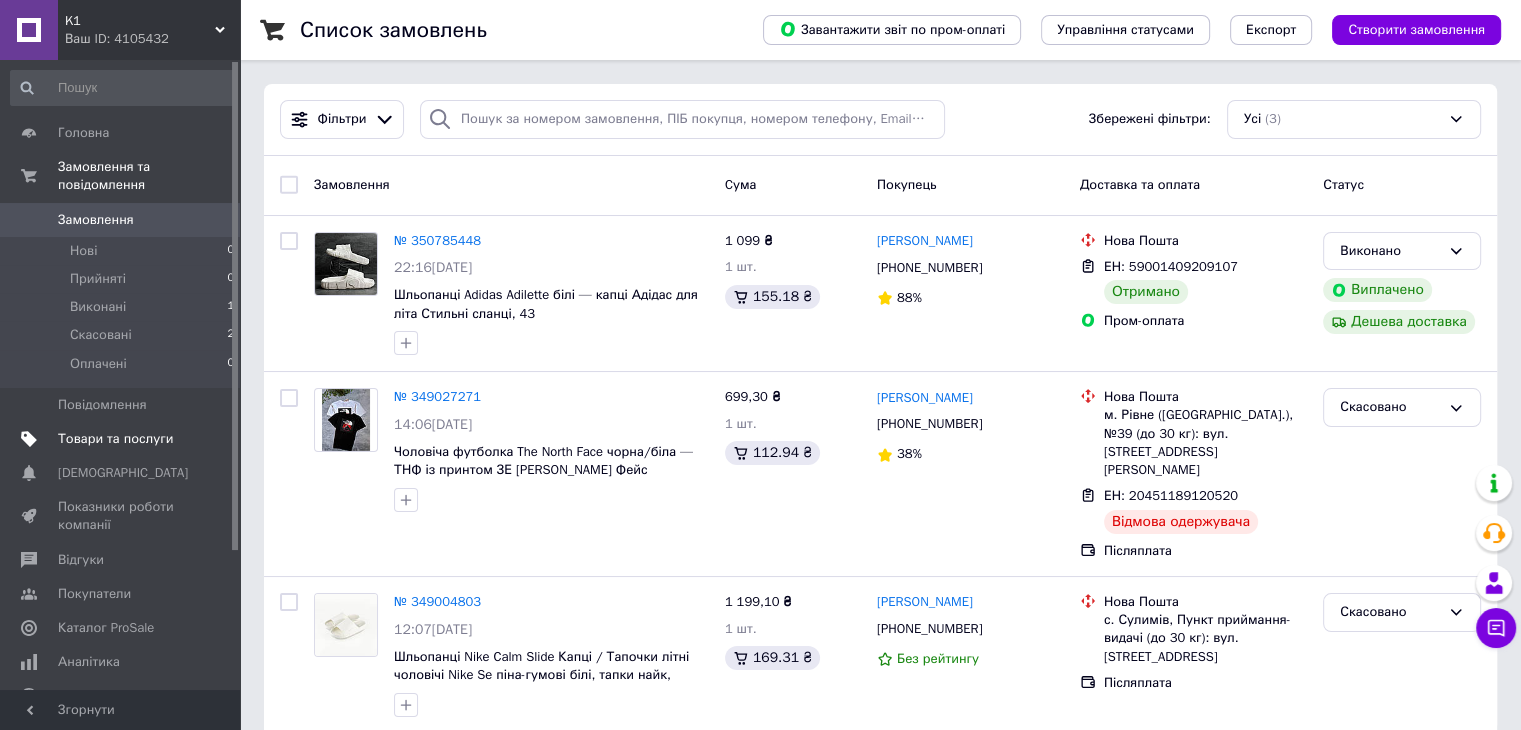 click on "Товари та послуги" at bounding box center (115, 439) 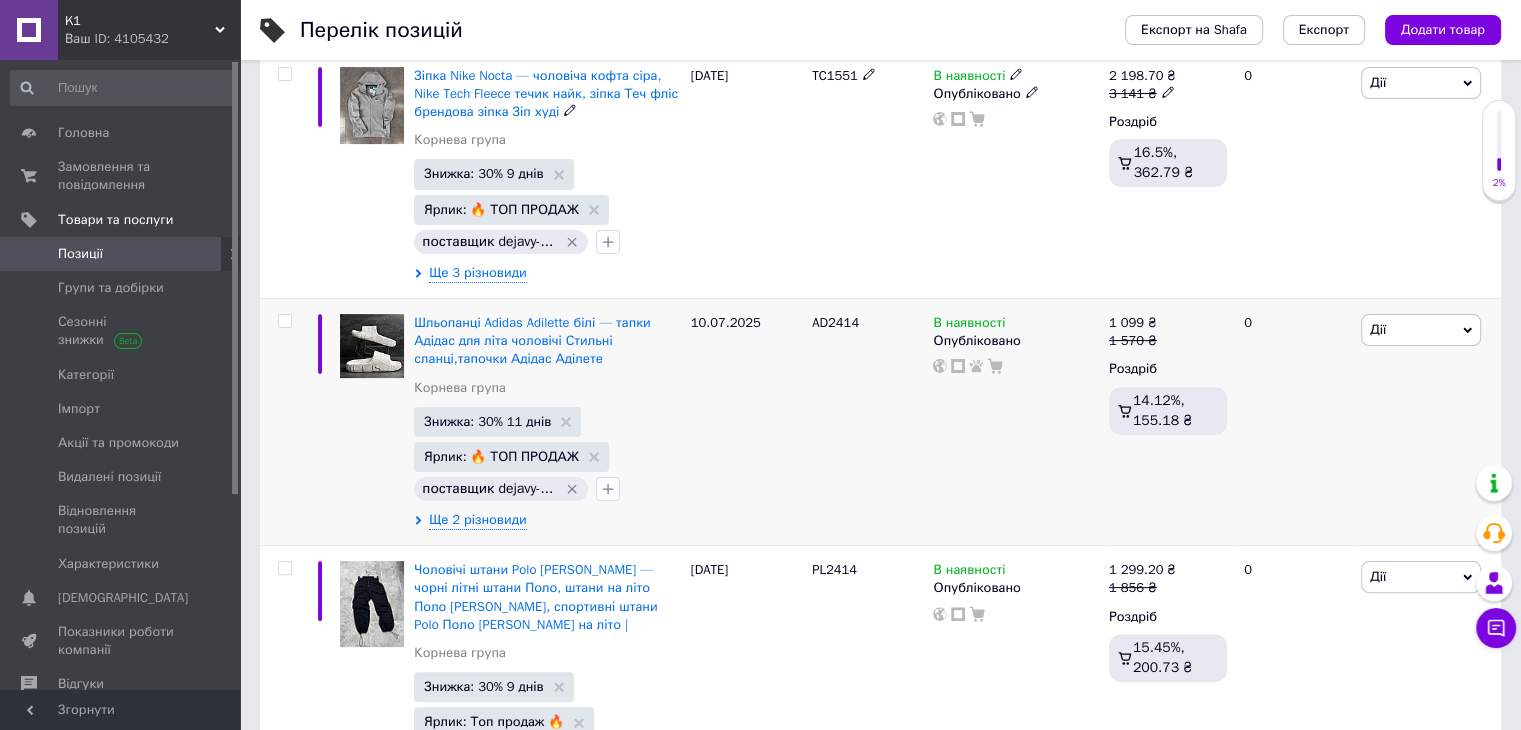 scroll, scrollTop: 400, scrollLeft: 0, axis: vertical 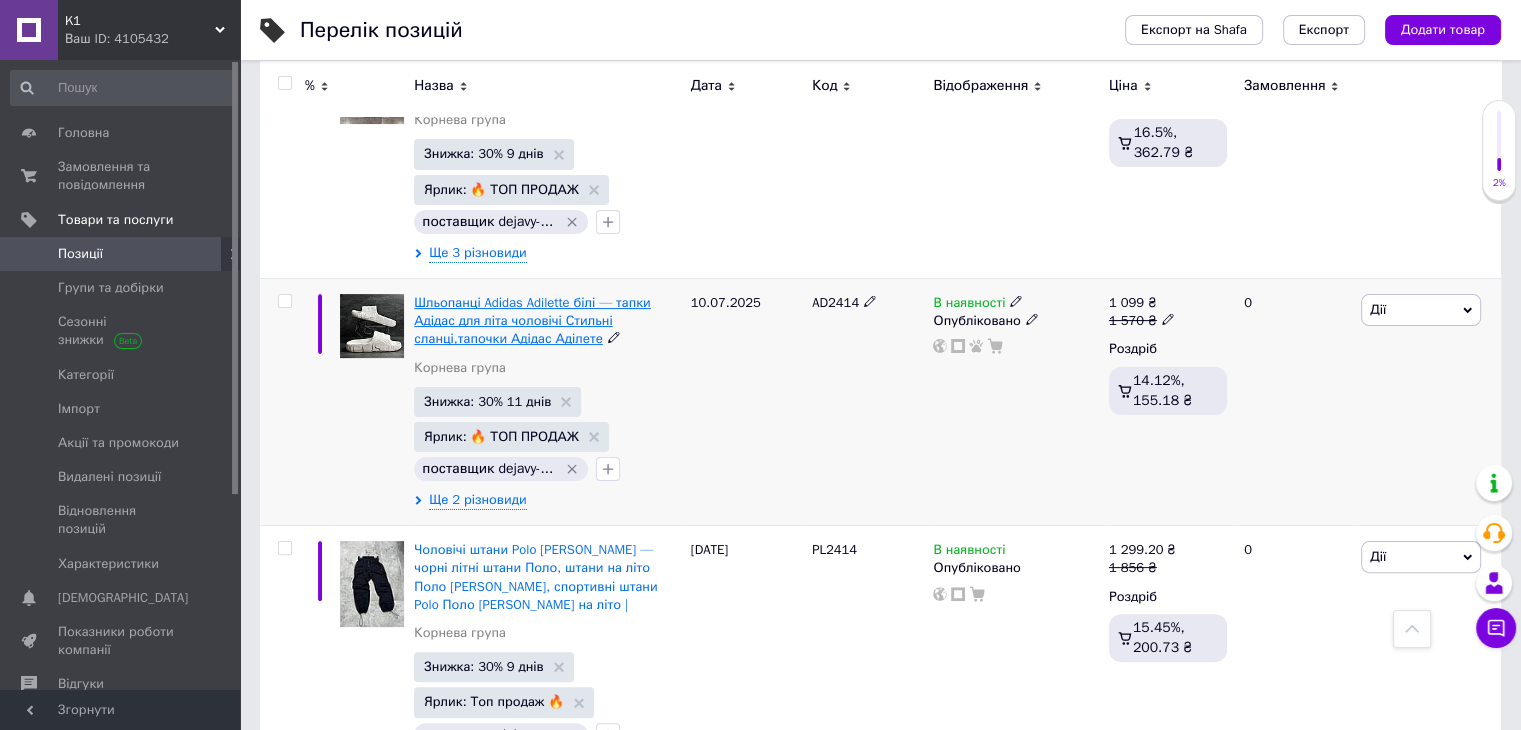 click on "Шльопанці Adіdas Adilette білі — тапки Адідас для літа чоловічі Стильні сланці,тапочки Адідас Аділете" at bounding box center [532, 320] 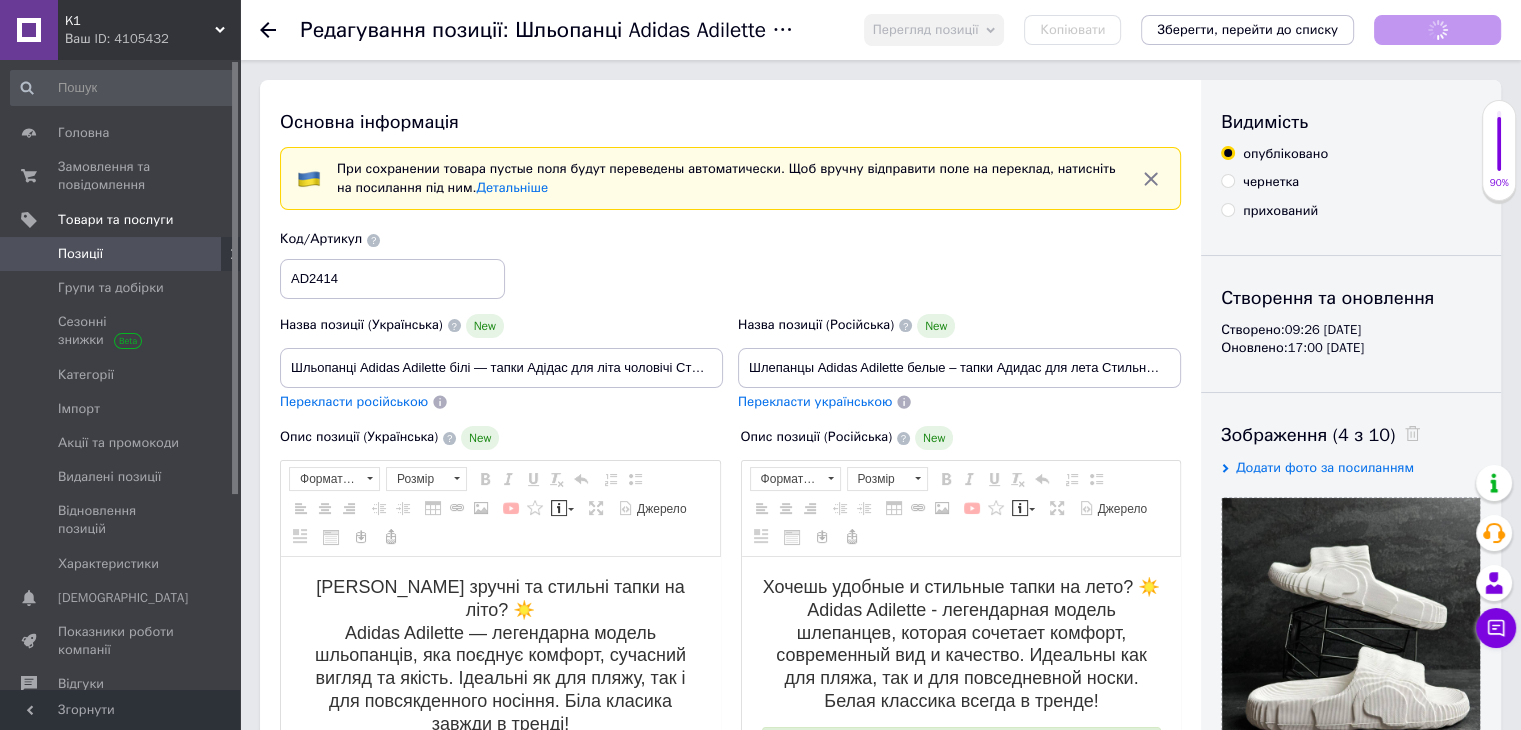 scroll, scrollTop: 0, scrollLeft: 0, axis: both 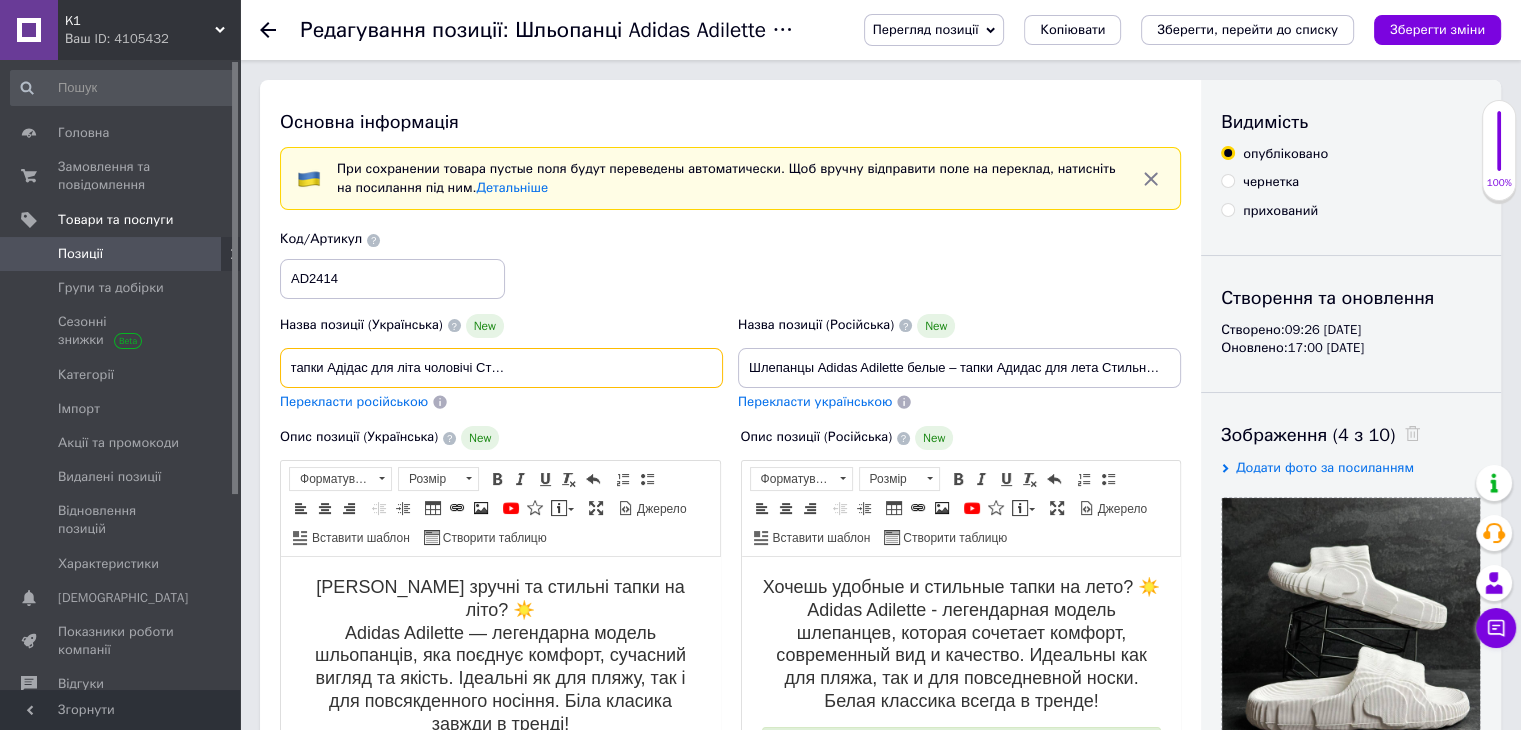 drag, startPoint x: 287, startPoint y: 364, endPoint x: 729, endPoint y: 383, distance: 442.40817 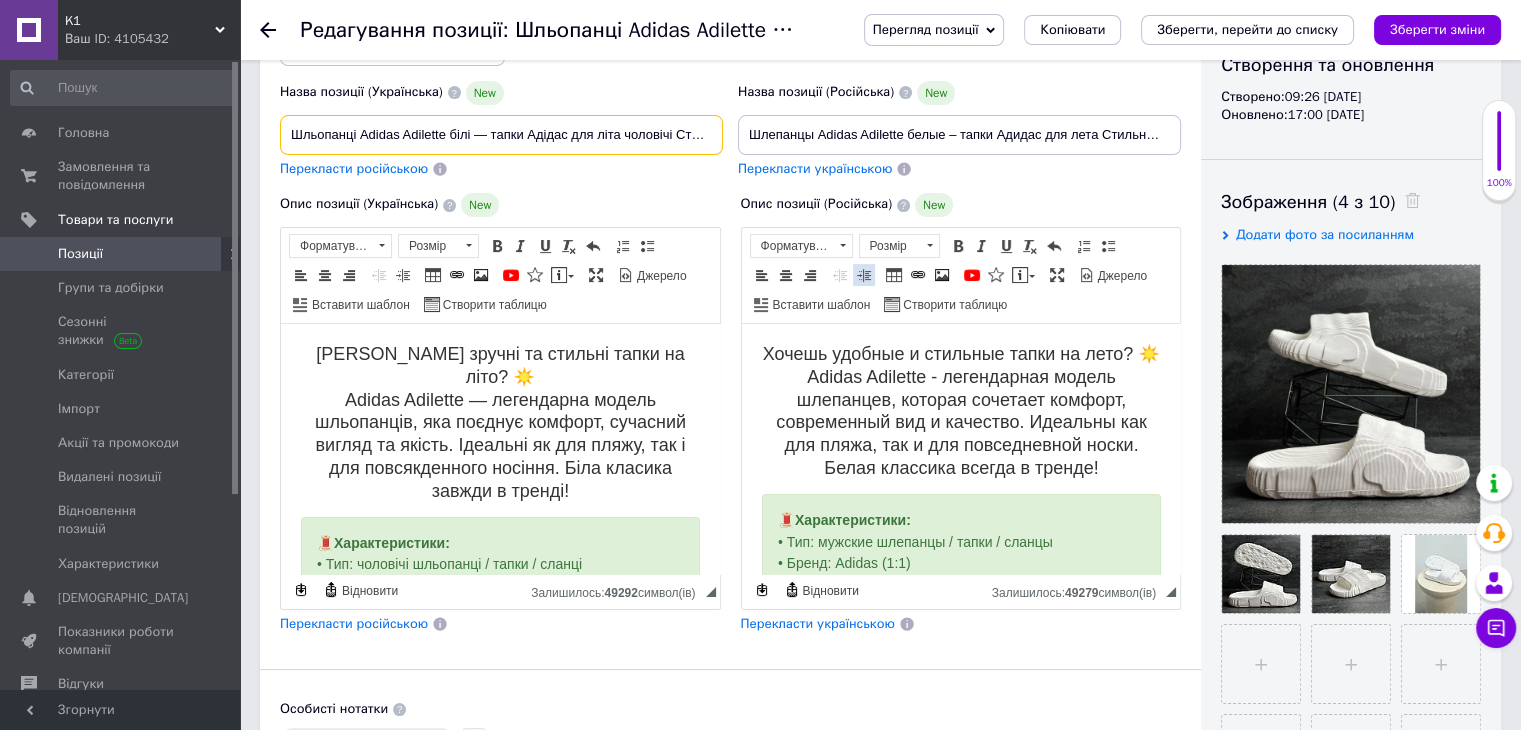 scroll, scrollTop: 300, scrollLeft: 0, axis: vertical 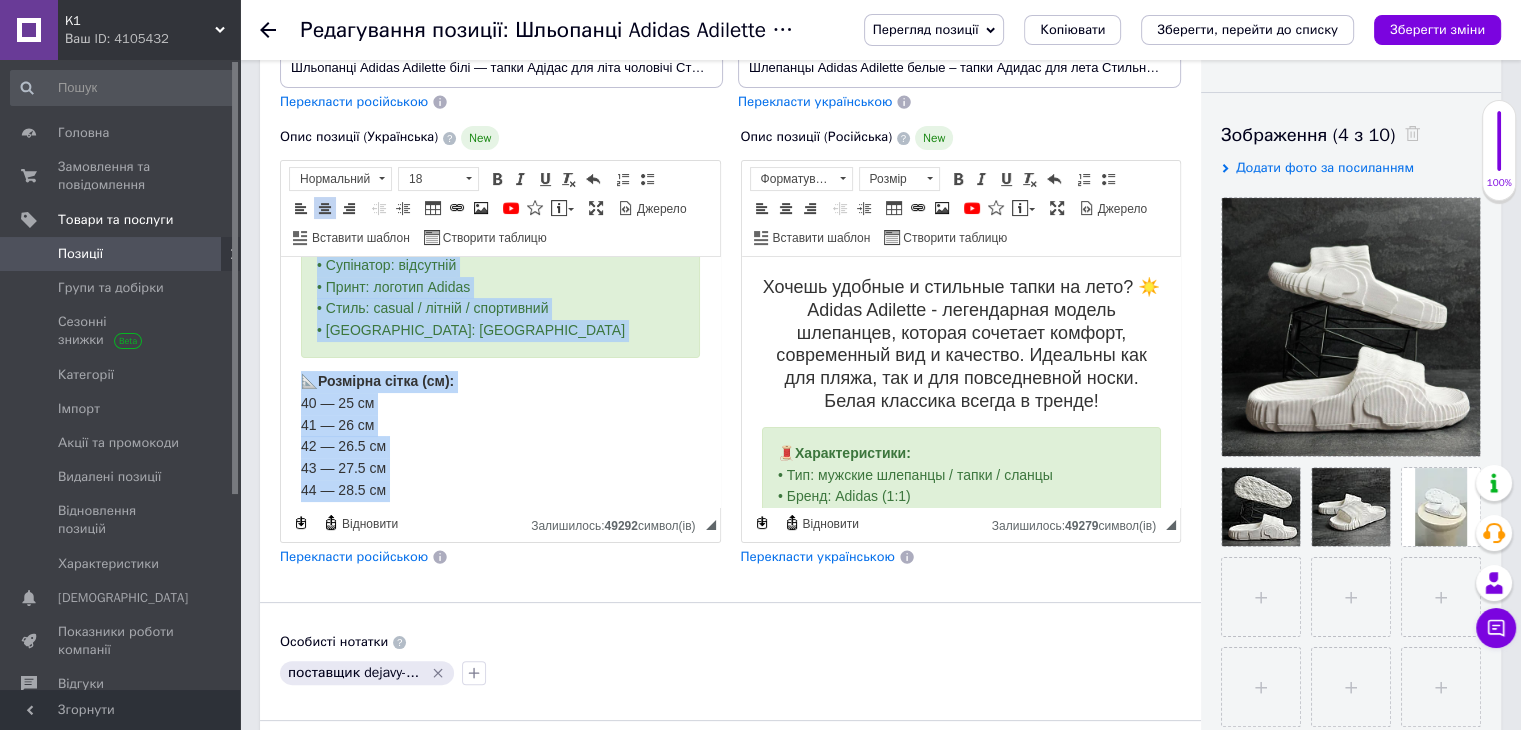 drag, startPoint x: 317, startPoint y: 284, endPoint x: 673, endPoint y: 480, distance: 406.38898 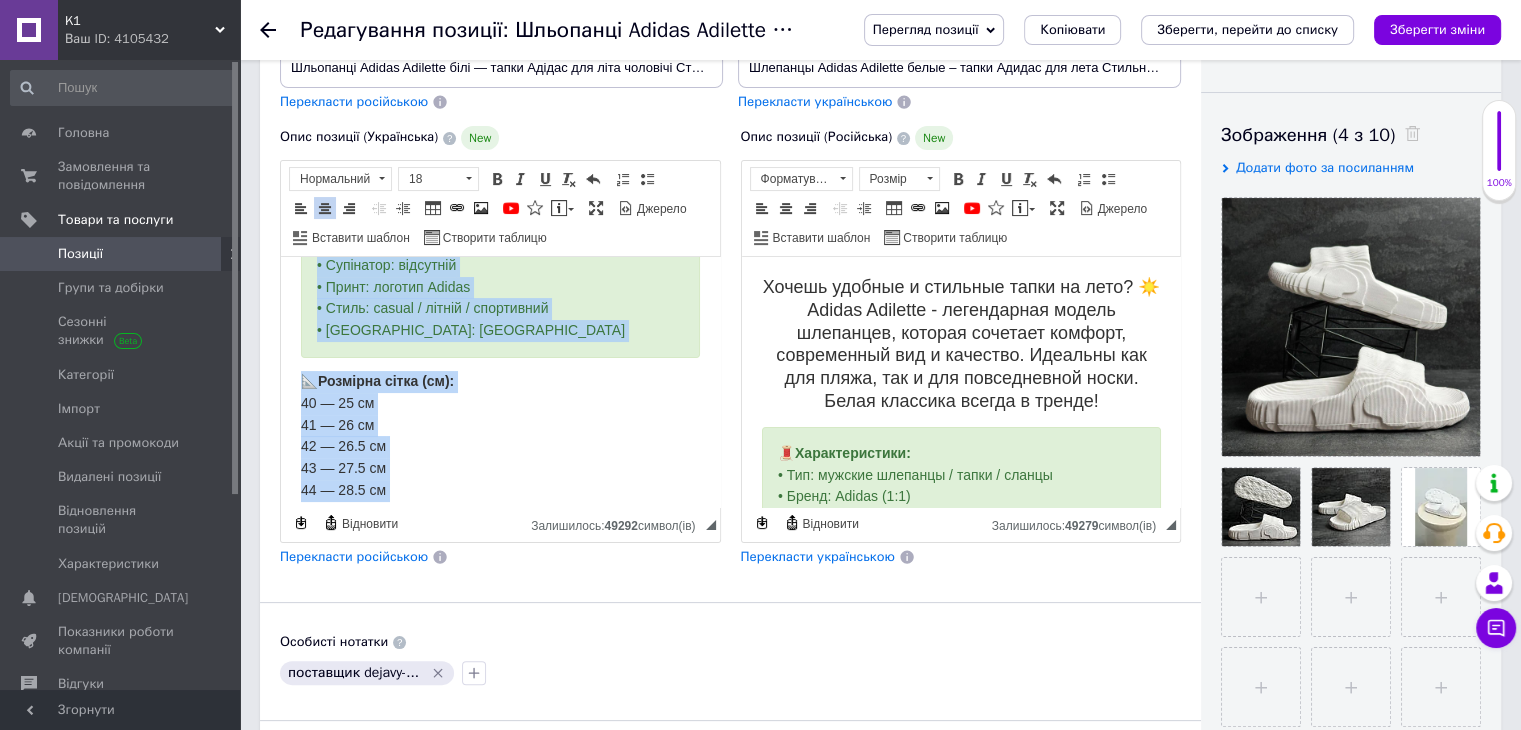 click on "[PERSON_NAME] зручні та стильні тапки на літо? ☀️ Adidas Adilette — легендарна модель шльопанців, яка поєднує комфорт, сучасний вигляд та якість. Ідеальні як для пляжу, так і для повсякденного носіння. Біла класика завжди в тренді! 🧵  Характеристики: • Тип: чоловічі шльопанці / тапки / сланці • Бренд: Adidas (1:1) • Модель: Adilette • Колір: білий • Матеріал верху: EVA (піна) • Матеріал підошви: м’яка піна + гумова основа • Повнота: стандартна • Супінатор: відсутній • Принт: логотип Adidas • Стиль: casual / літній / спортивний • Виробник: Туреччина 📐  Розмірна сітка (см): 40 — 25 см 41 — 26 см" at bounding box center (500, 225) 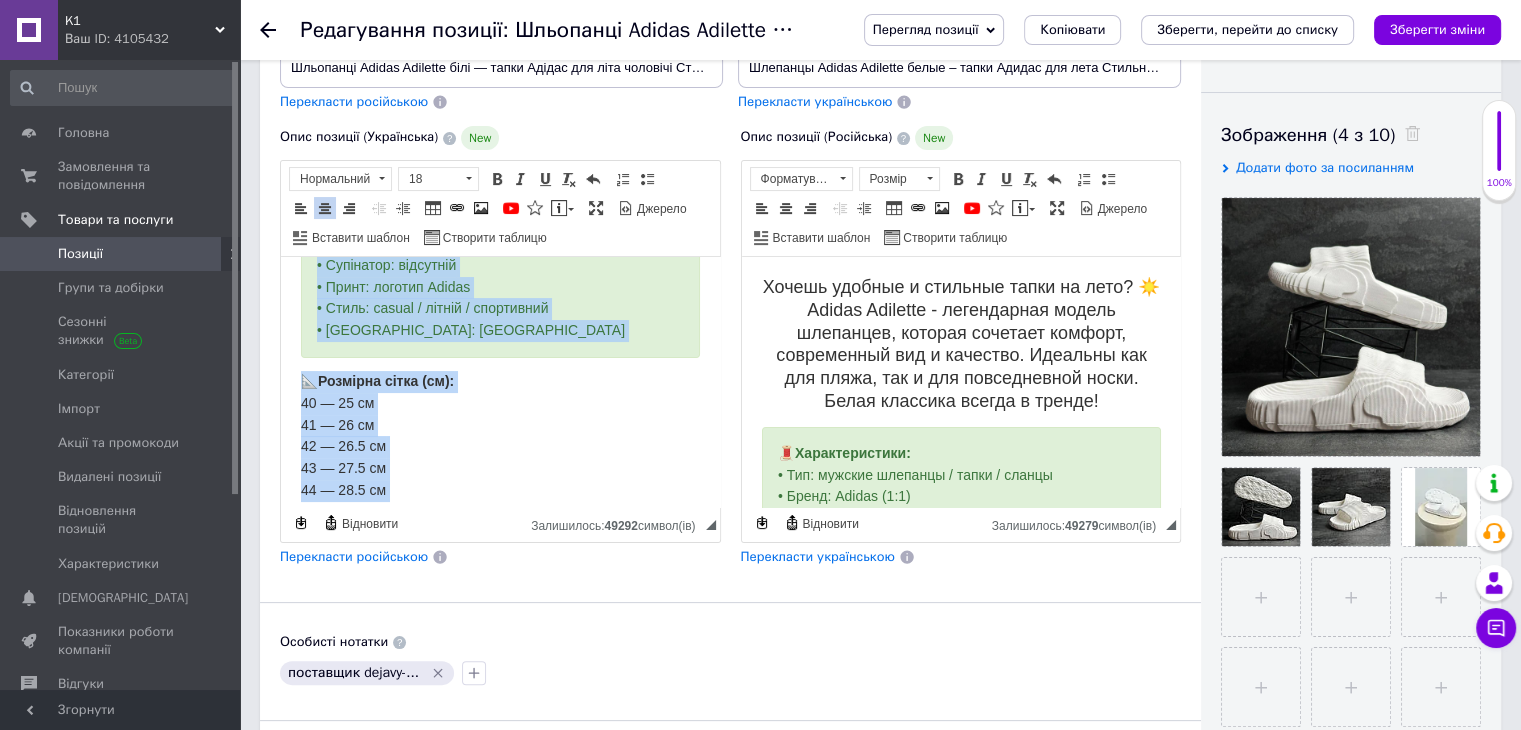 copy on "Lorem ipsumd si ametcon adipi el sedd? ☀️ Eiusmo Temporin — utlaboreet dolore magnaaliqu, eni adminim veniamq, nostrude ullamc la nisial. Exeacomm co dui autei, inr v vel essecillumfug nullapa. Exce sintocc cupida n proide! 🧵  Suntculpaquiof: • Des: mollitan idestlabo / persp / undeom • Isten: Errorv (8:3) • Accusa: Doloremq • Lauda: totam • Remaperi eaque: IPS (quae) • Abilloin veritat: q’arc beat + vitaed explic • Nemoeni: ipsamquiav • Aspernatu: autoditfu • Conse: magnido Eosrat • Sequi: nesciu / nequep / quisquamdo • Adipisci: Numquamei 📐  Moditemp incid (ma): 00 — 00 qu 40 — 36 et 53 — 11.9 mi 87 — 07.4 so 79 — 38.3 no 📲 Eli optiocumqu: 4099812705 (Nihil) 🚚 Impeditq Place facere po Assumen..." 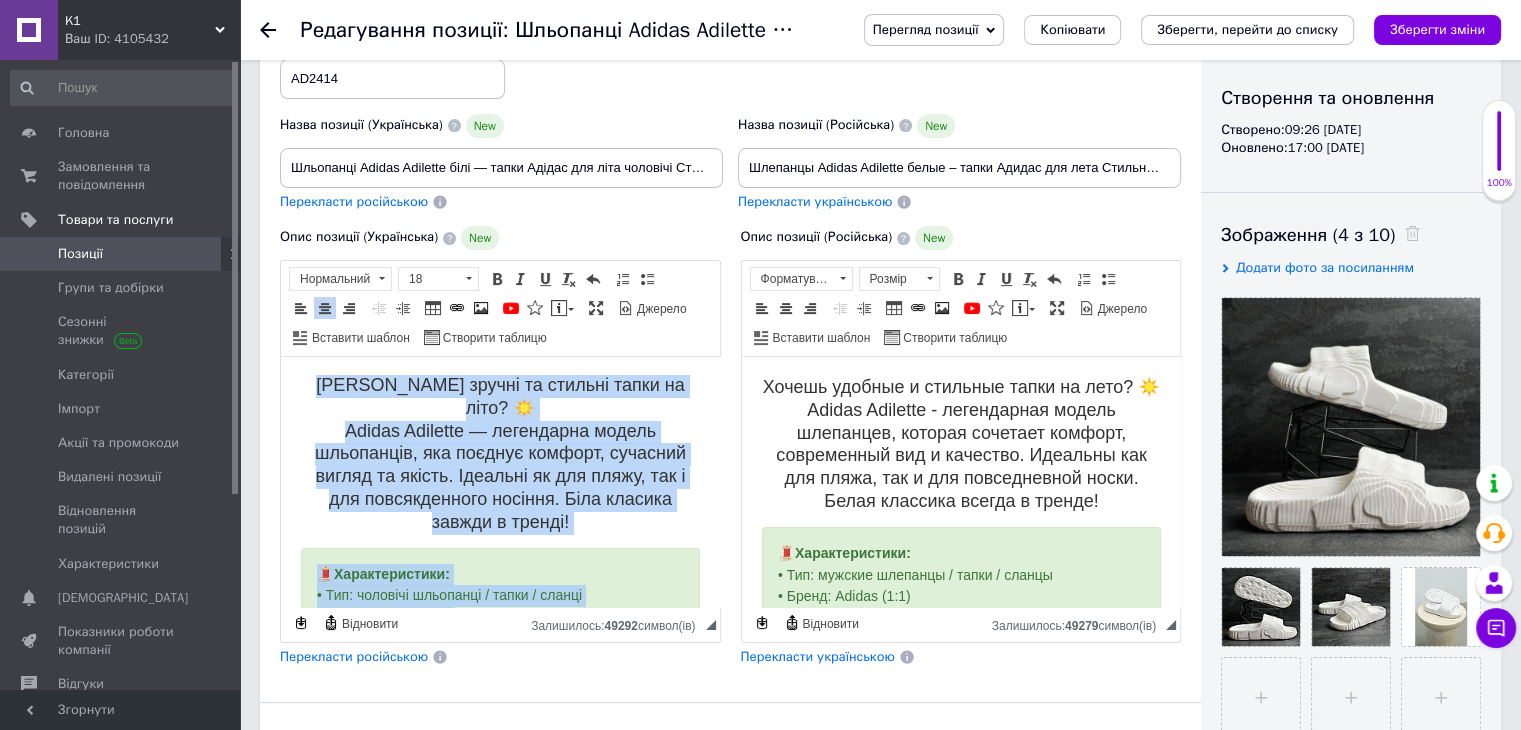 scroll, scrollTop: 0, scrollLeft: 0, axis: both 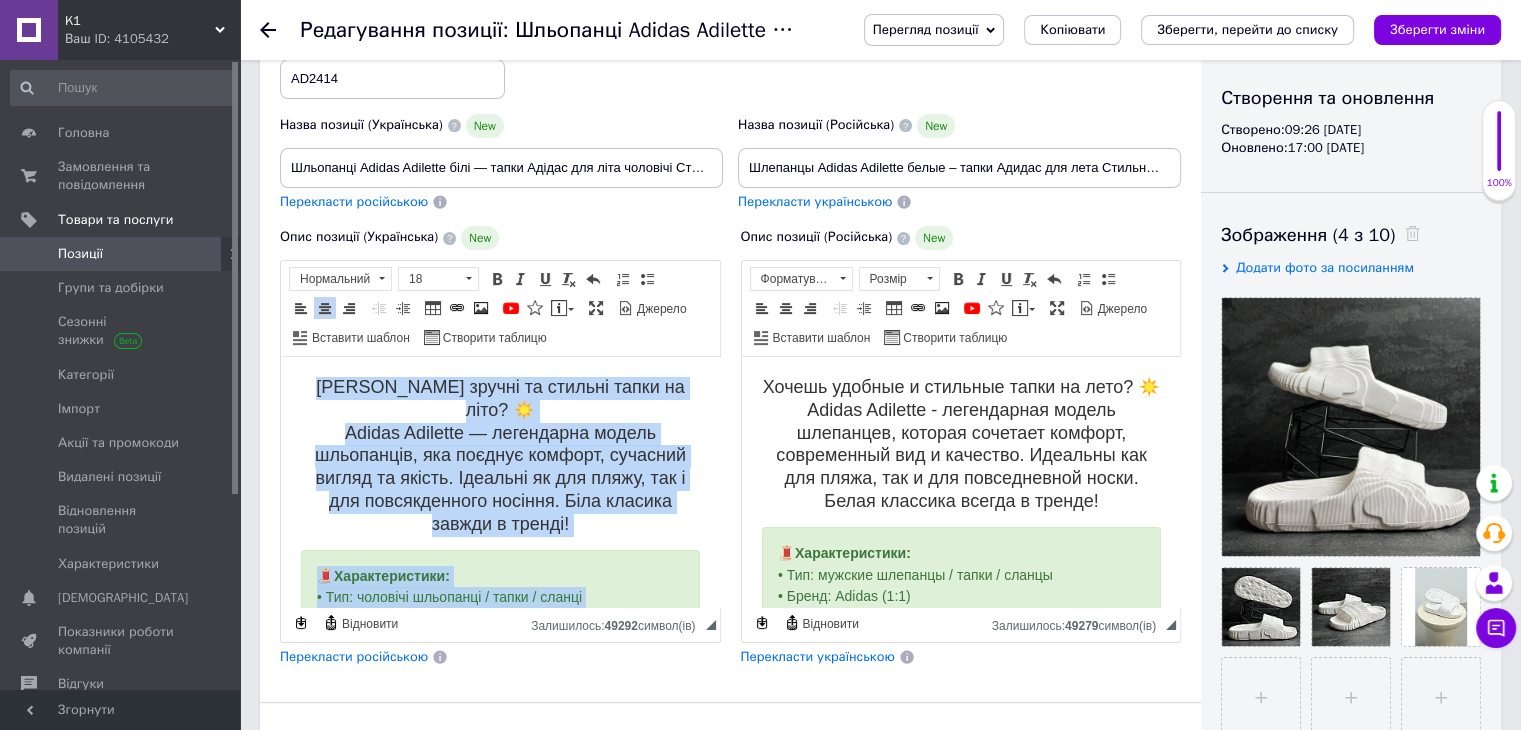 click on "[PERSON_NAME] зручні та стильні тапки на літо? ☀️ Adidas Adilette — легендарна модель шльопанців, яка поєднує комфорт, сучасний вигляд та якість. Ідеальні як для пляжу, так і для повсякденного носіння. Біла класика завжди в тренді!" at bounding box center [500, 457] 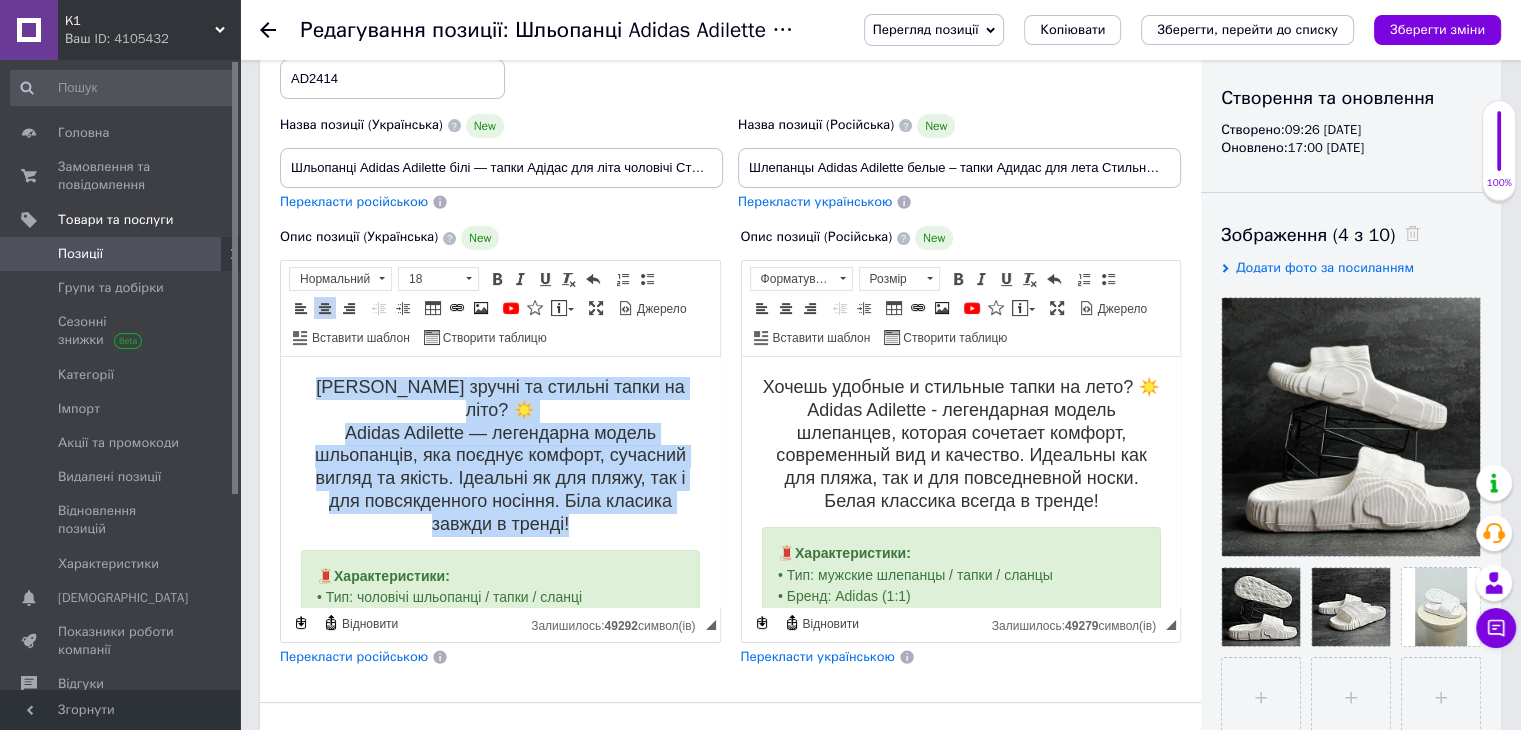 drag, startPoint x: 320, startPoint y: 384, endPoint x: 577, endPoint y: 495, distance: 279.9464 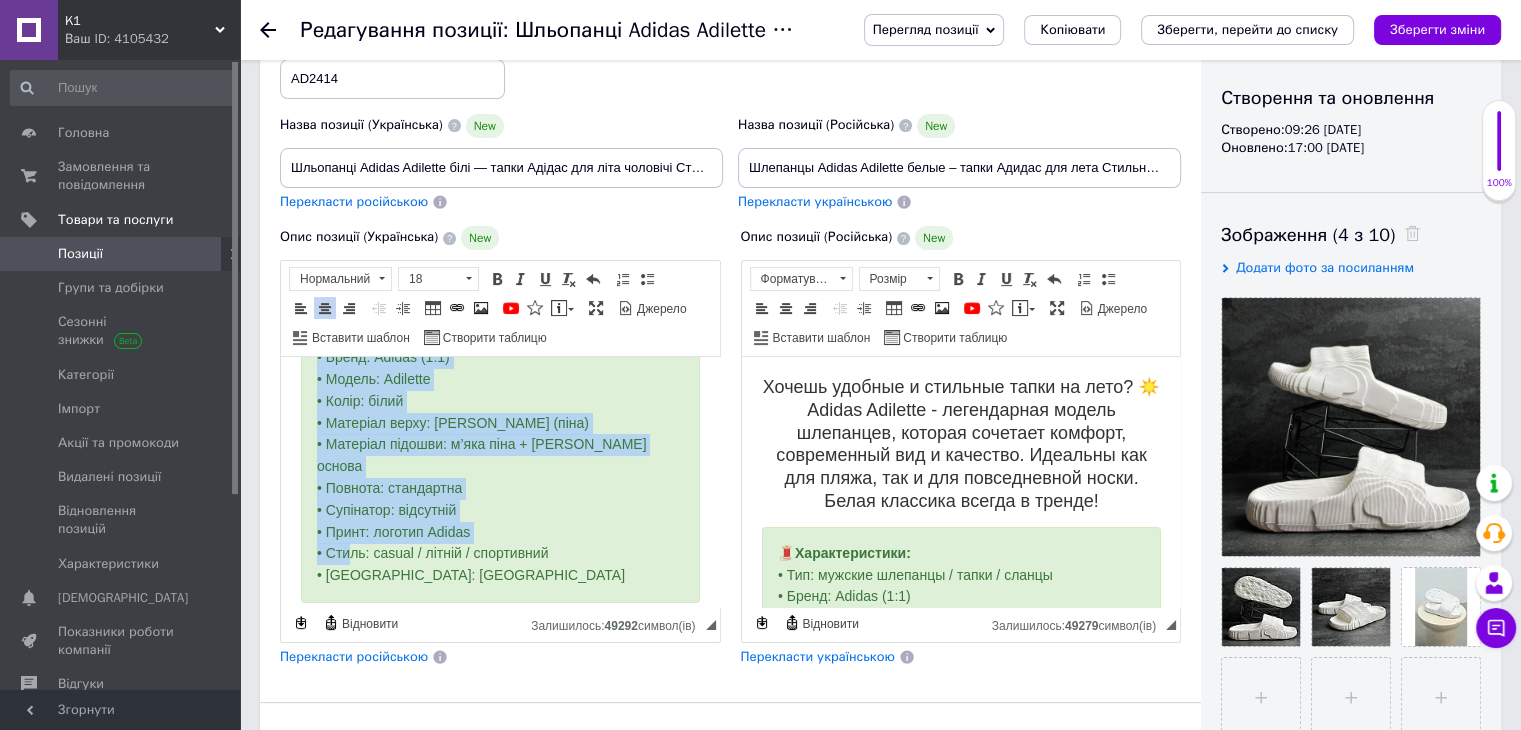 scroll, scrollTop: 300, scrollLeft: 0, axis: vertical 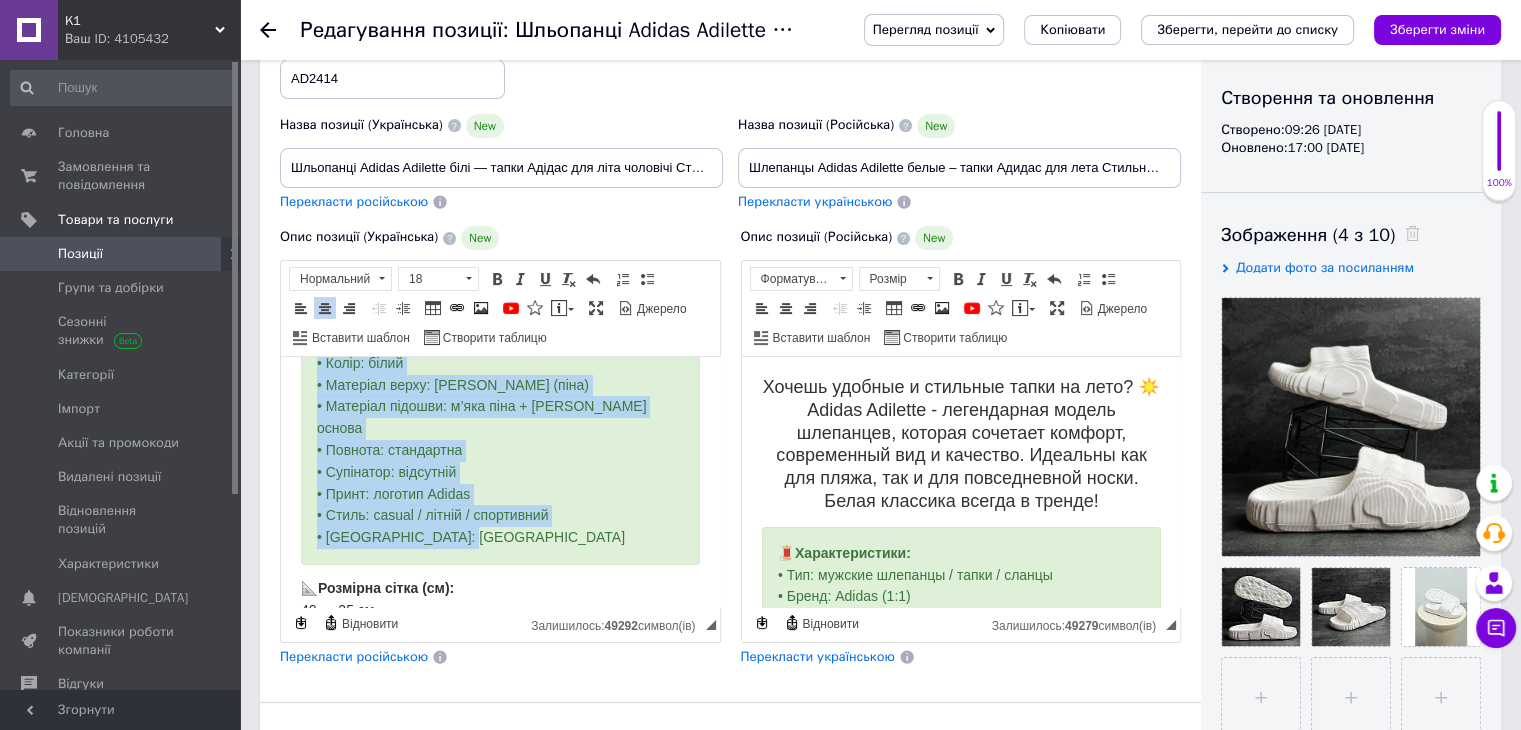 drag, startPoint x: 314, startPoint y: 442, endPoint x: 484, endPoint y: 469, distance: 172.13077 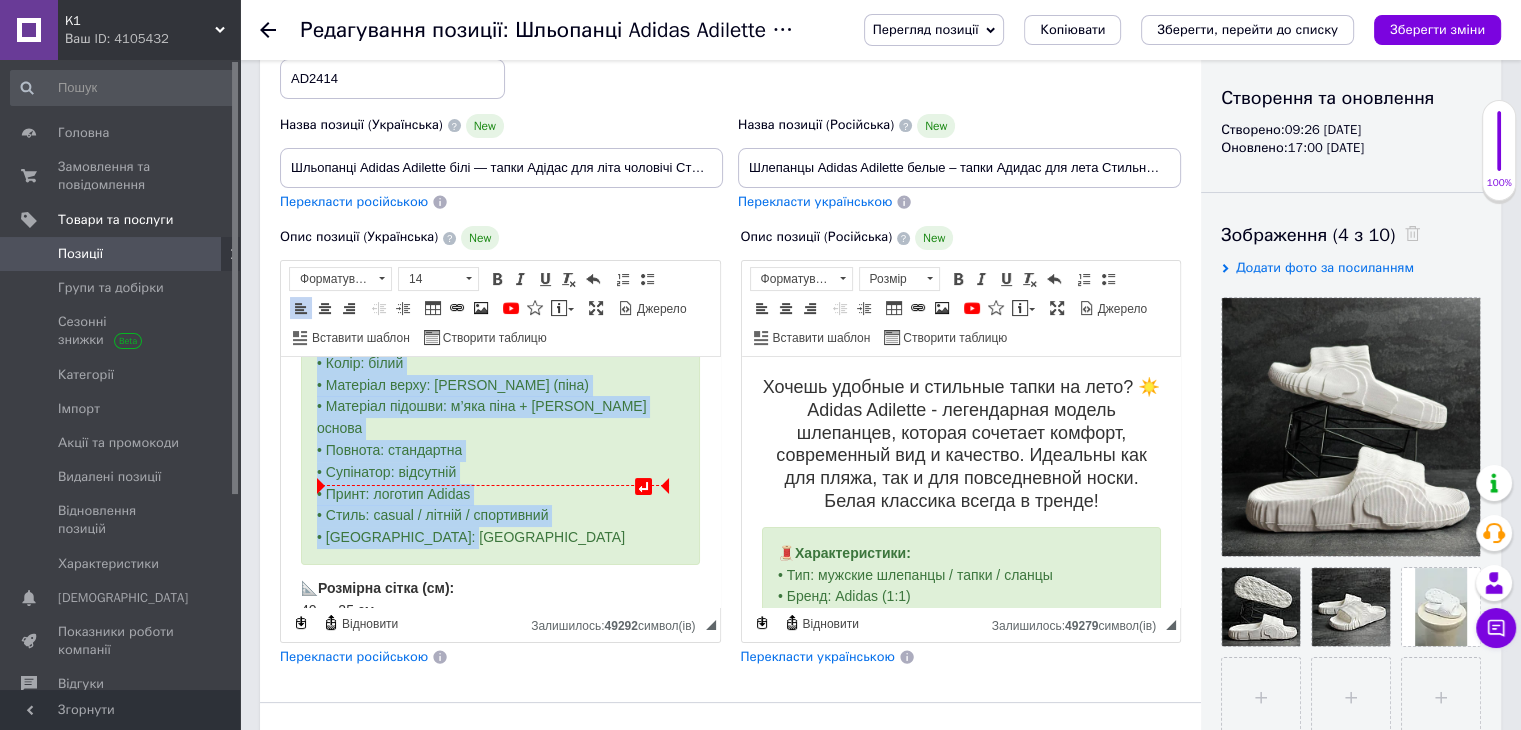 copy on "🧵  Характеристики: • Тип: чоловічі шльопанці / тапки / сланці • Бренд: Adidas (1:1) • Модель: Adilette • Колір: білий • Матеріал верху: EVA (піна) • Матеріал підошви: м’яка піна + гумова основа • Повнота: стандартна • Супінатор: відсутній • Принт: логотип Adidas • Стиль: casual / літній / спортивний • [GEOGRAPHIC_DATA]: [GEOGRAPHIC_DATA]" 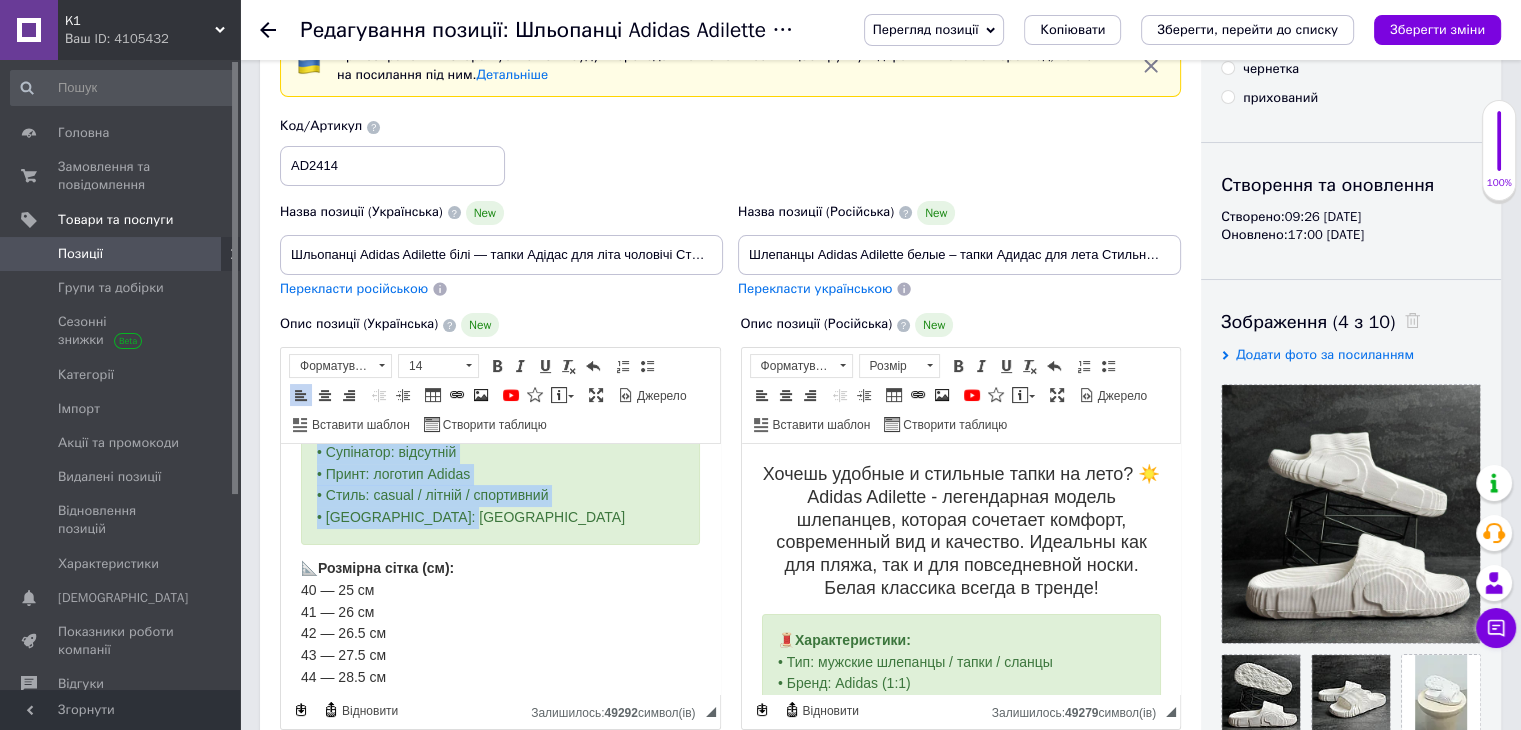 scroll, scrollTop: 100, scrollLeft: 0, axis: vertical 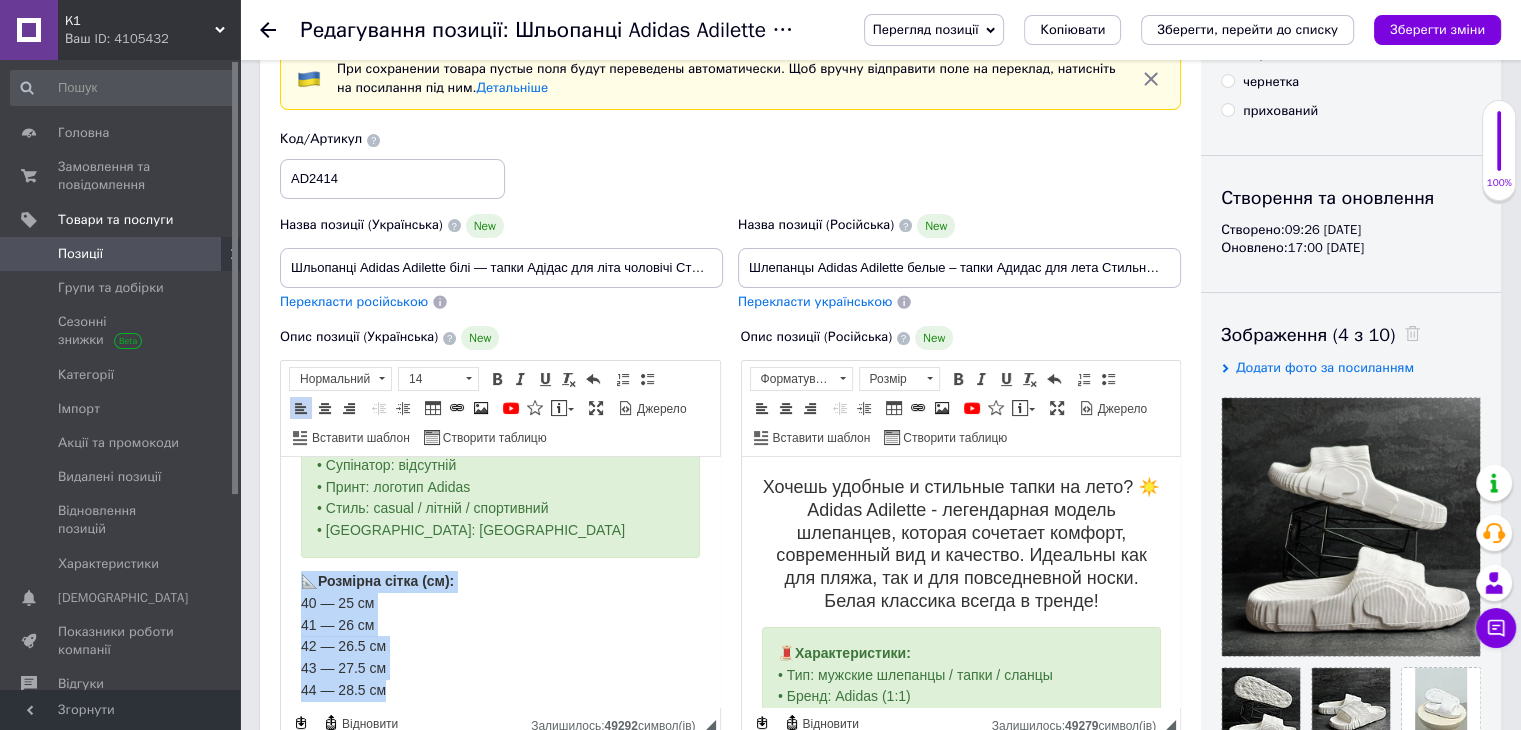 drag, startPoint x: 297, startPoint y: 507, endPoint x: 417, endPoint y: 617, distance: 162.78821 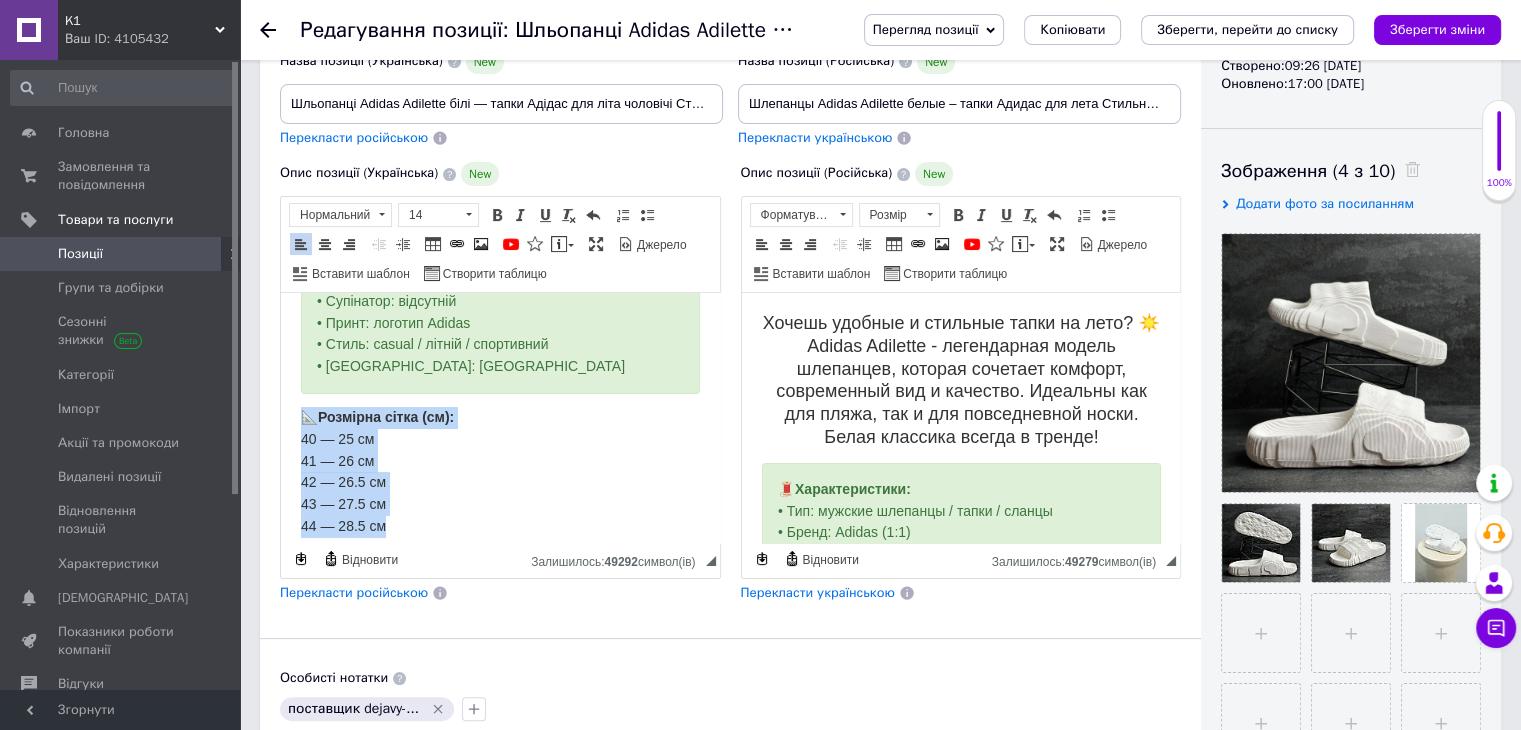 scroll, scrollTop: 300, scrollLeft: 0, axis: vertical 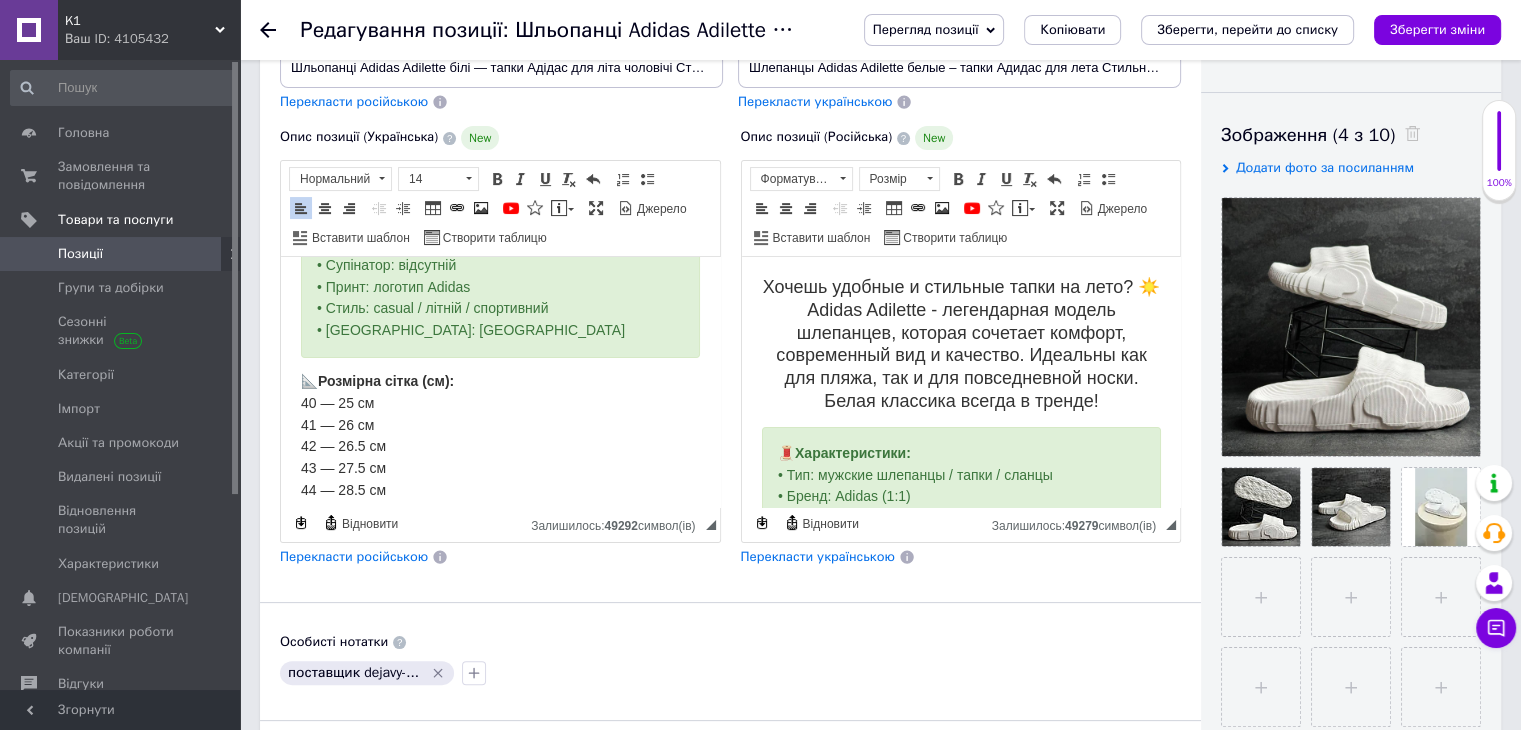 drag, startPoint x: 341, startPoint y: 446, endPoint x: 644, endPoint y: 482, distance: 305.13113 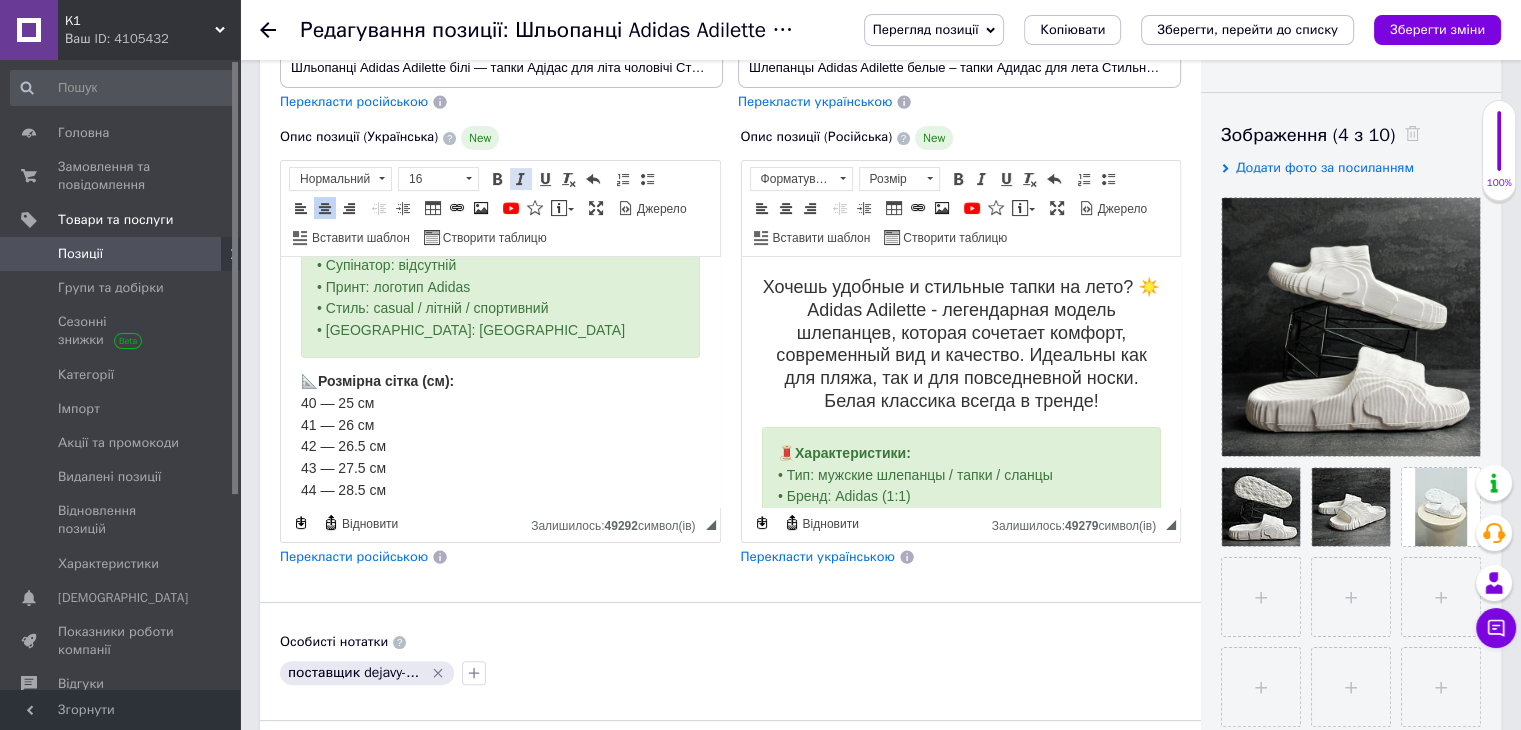 copy on "📲 Для замовлення: 0502548147 (Viber) 🚚 Доставка Новою поштою по [GEOGRAPHIC_DATA]" 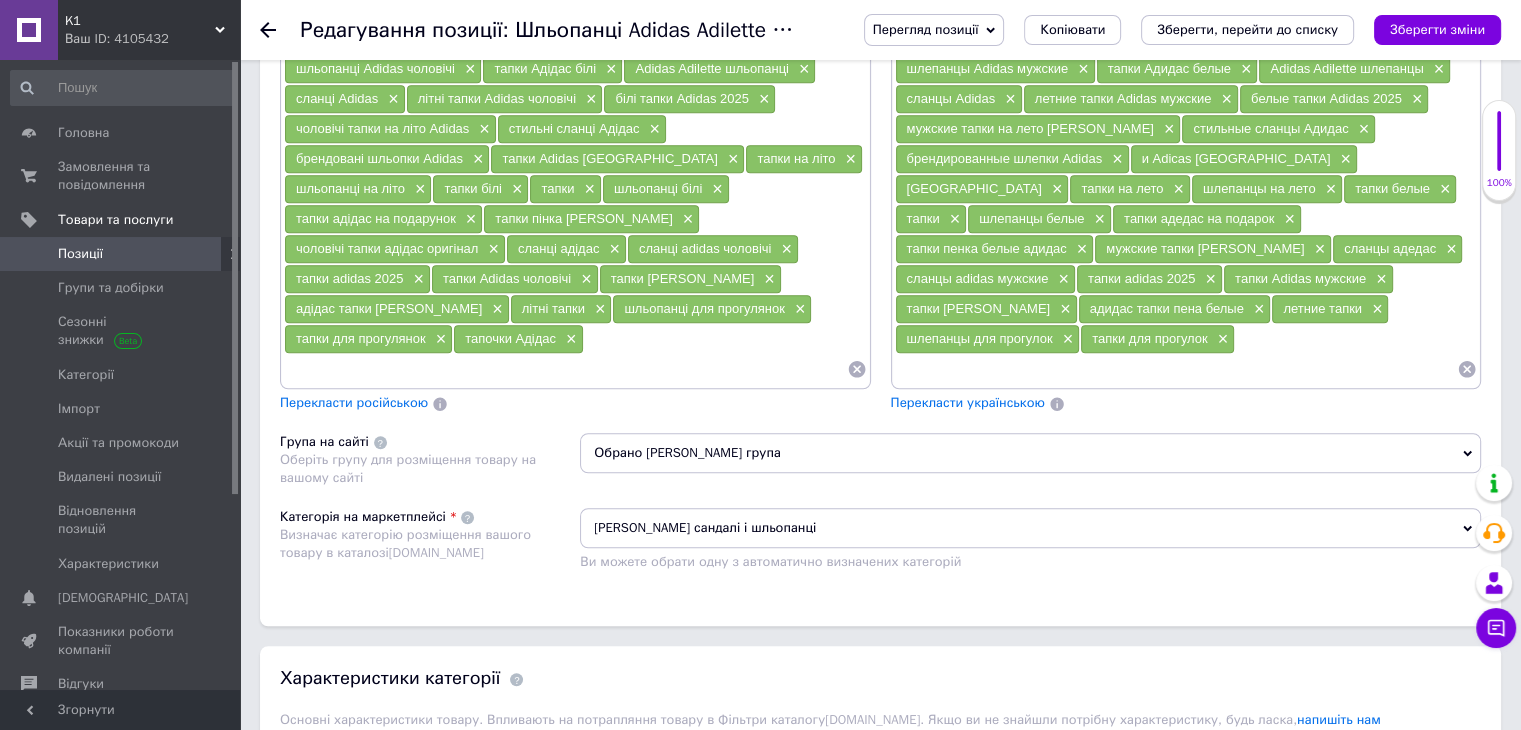scroll, scrollTop: 1400, scrollLeft: 0, axis: vertical 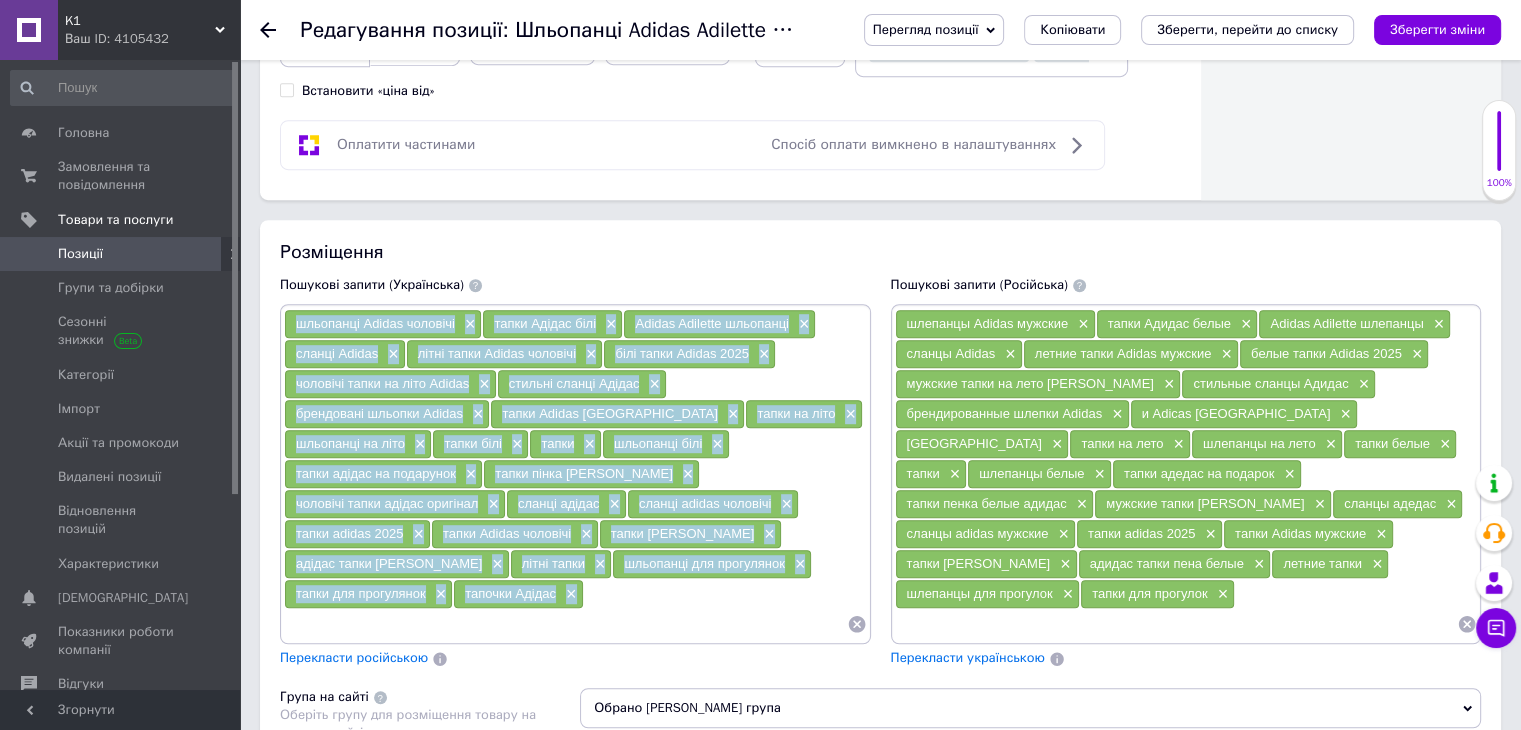 drag, startPoint x: 291, startPoint y: 416, endPoint x: 636, endPoint y: 585, distance: 384.16922 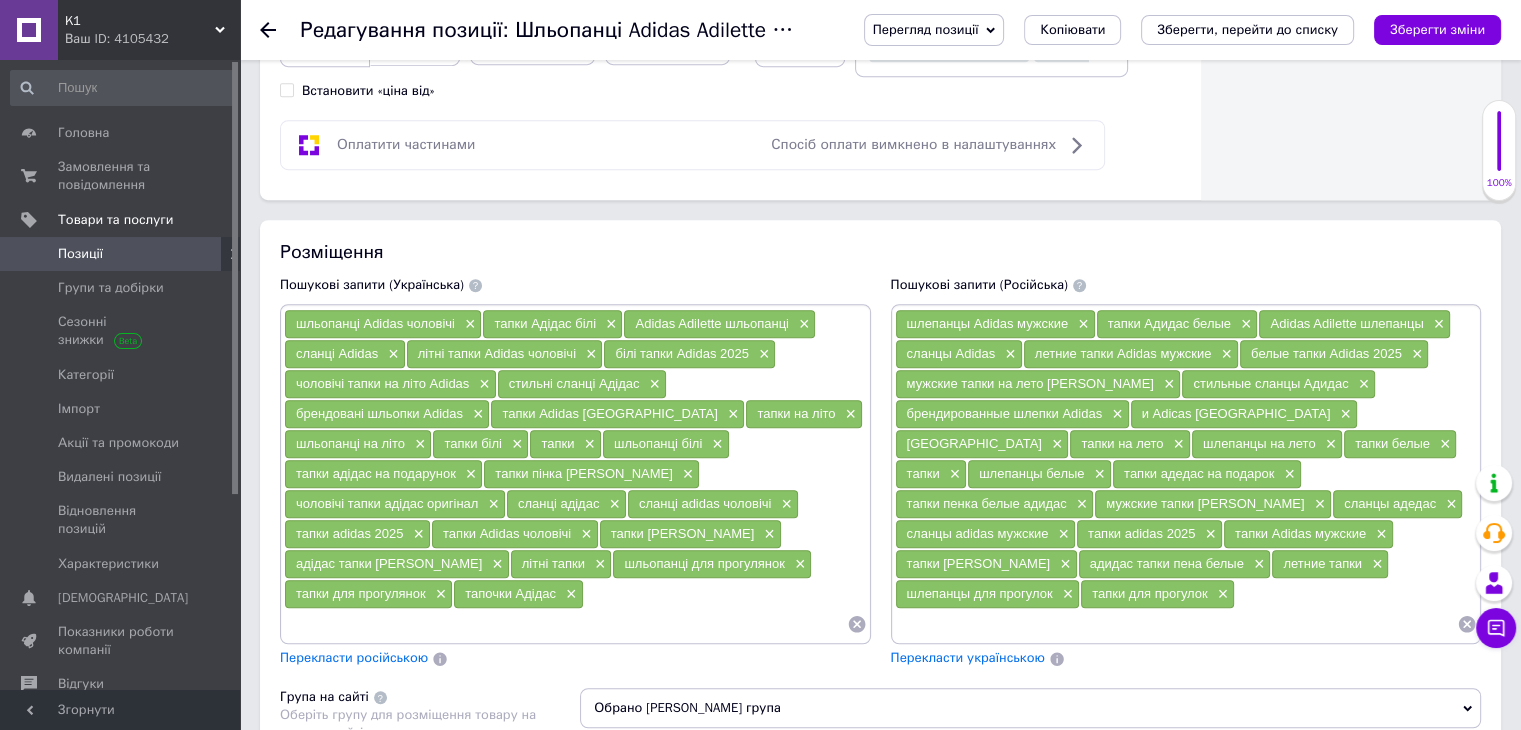 click on "Пошукові запити (Українська)" at bounding box center [575, 285] 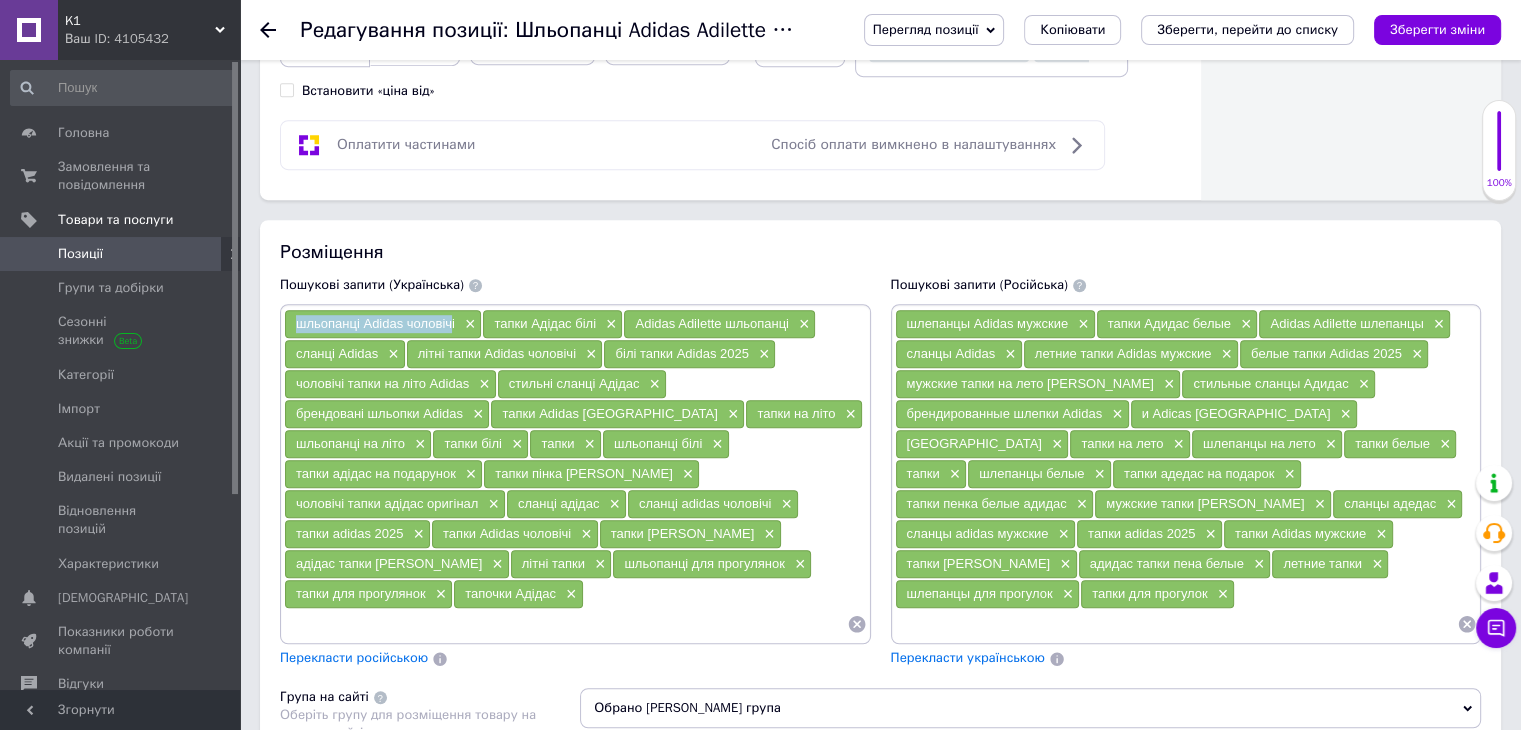 drag, startPoint x: 315, startPoint y: 311, endPoint x: 452, endPoint y: 315, distance: 137.05838 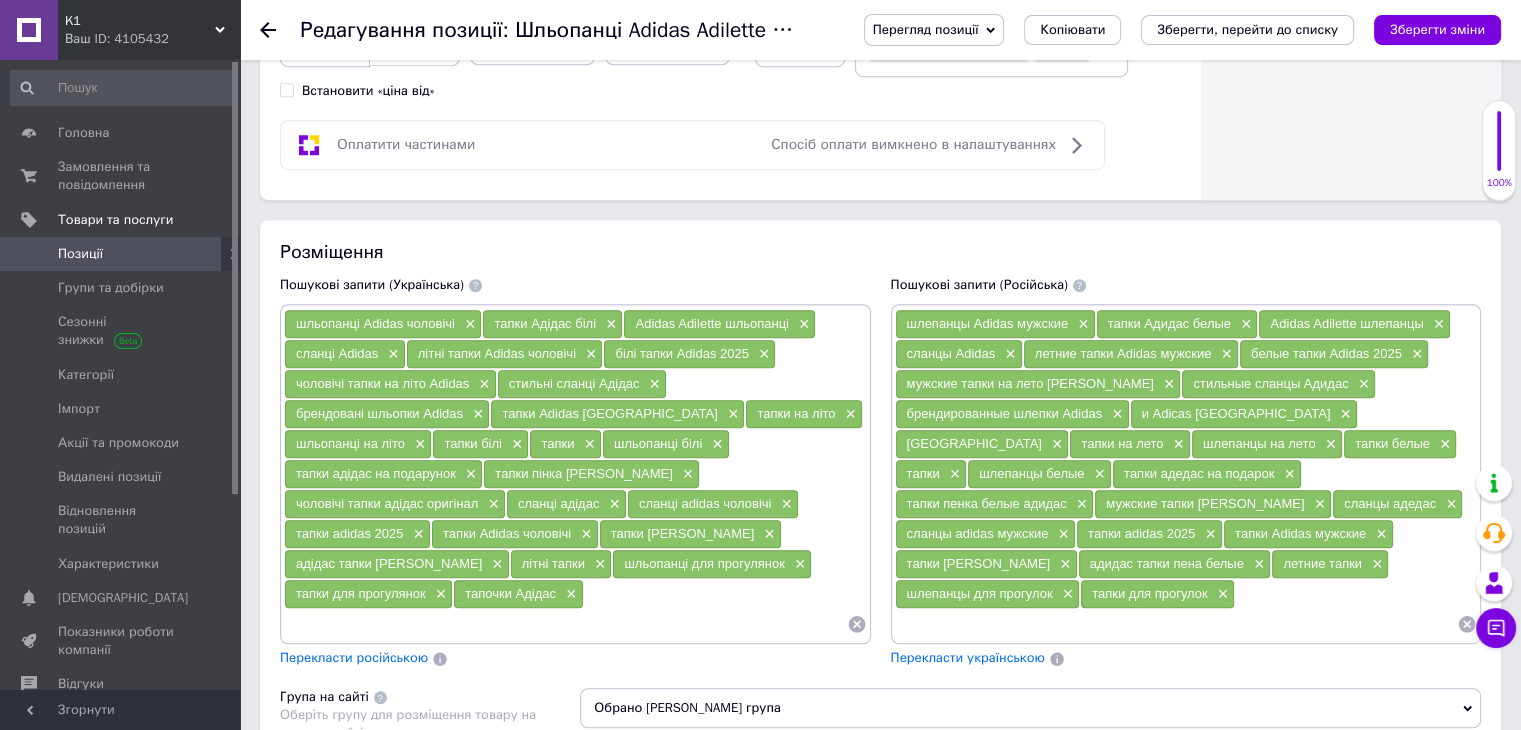 click on "Розміщення Пошукові запити (Українська) шльопанці Adidas чоловічі ×  тапки Адідас білі ×  Adidas Adilette шльопанці ×  сланці Adidas ×  літні тапки Adidas чоловічі ×  білі тапки Adidas 2025 ×  чоловічі тапки на літо Adidas ×  стильні сланці Адідас ×  брендовані шльопки Adidas ×  тапки Adidas Туреччина ×  тапки на літо ×  шльопанці на літо ×  тапки білі ×  тапки ×  шльопанці білі ×  тапки адідас на подарунок ×  тапки пінка білі адідас ×  чоловічі тапки адідас оригінал ×  сланці адідас ×  сланці adidas чоловічі ×  тапки adidas 2025 ×  тапки Adidas чоловічі ×  тапки Адідас Аділет ×  адідас тапки піна білі × × × ×" at bounding box center (880, 550) 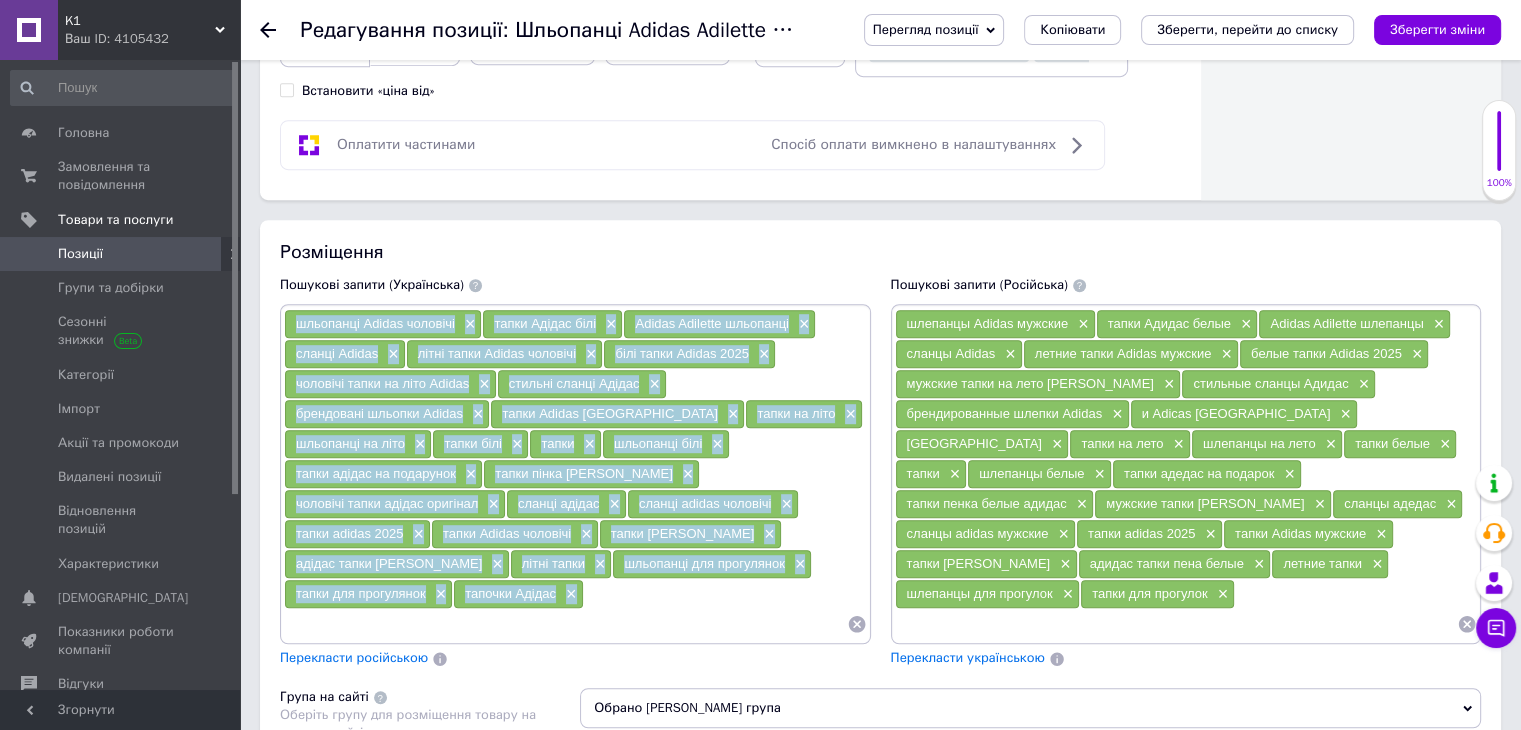 drag, startPoint x: 292, startPoint y: 321, endPoint x: 824, endPoint y: 571, distance: 587.81287 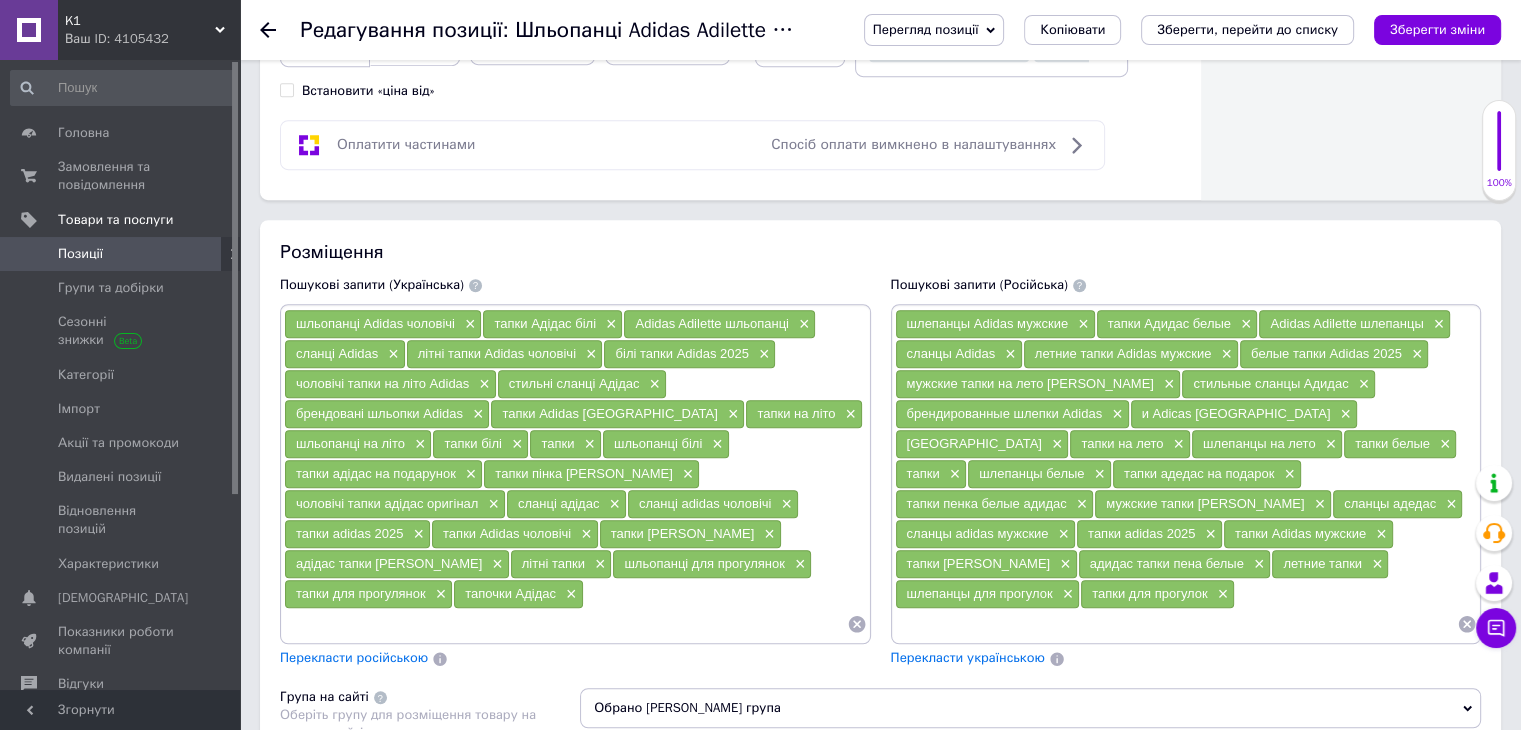 click on "шльопанці Adidas чоловічі ×" at bounding box center (383, 324) 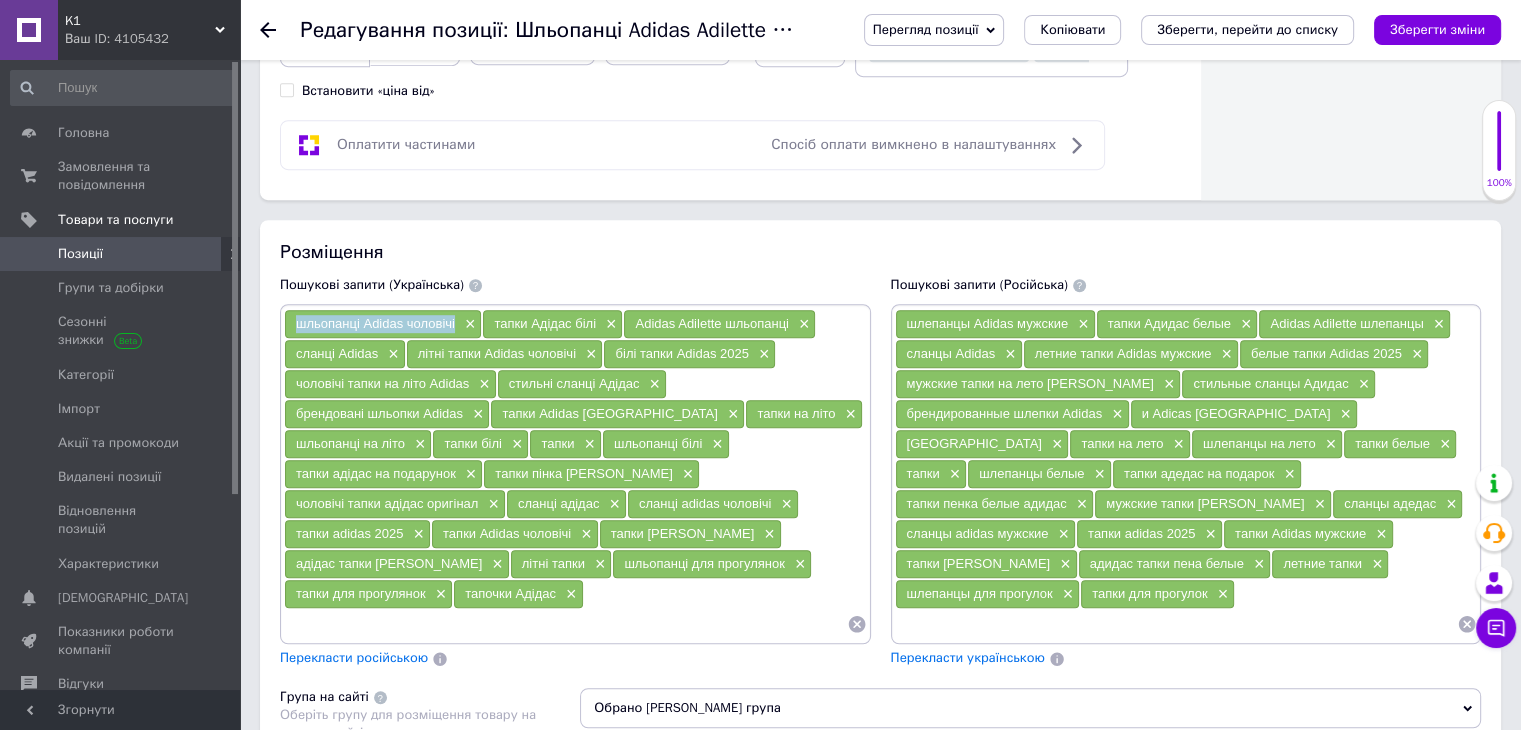 drag, startPoint x: 291, startPoint y: 310, endPoint x: 456, endPoint y: 324, distance: 165.59288 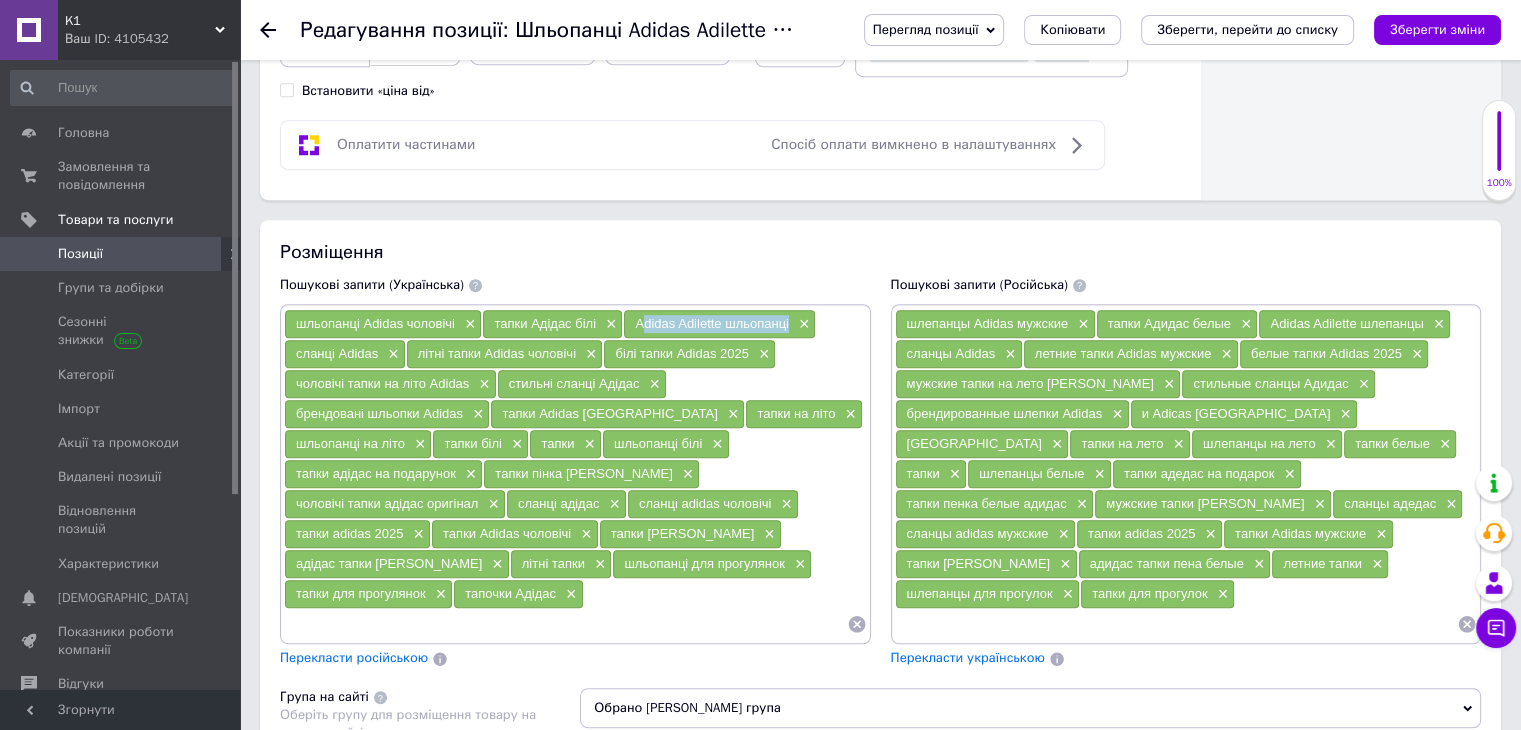 drag, startPoint x: 636, startPoint y: 319, endPoint x: 785, endPoint y: 327, distance: 149.21461 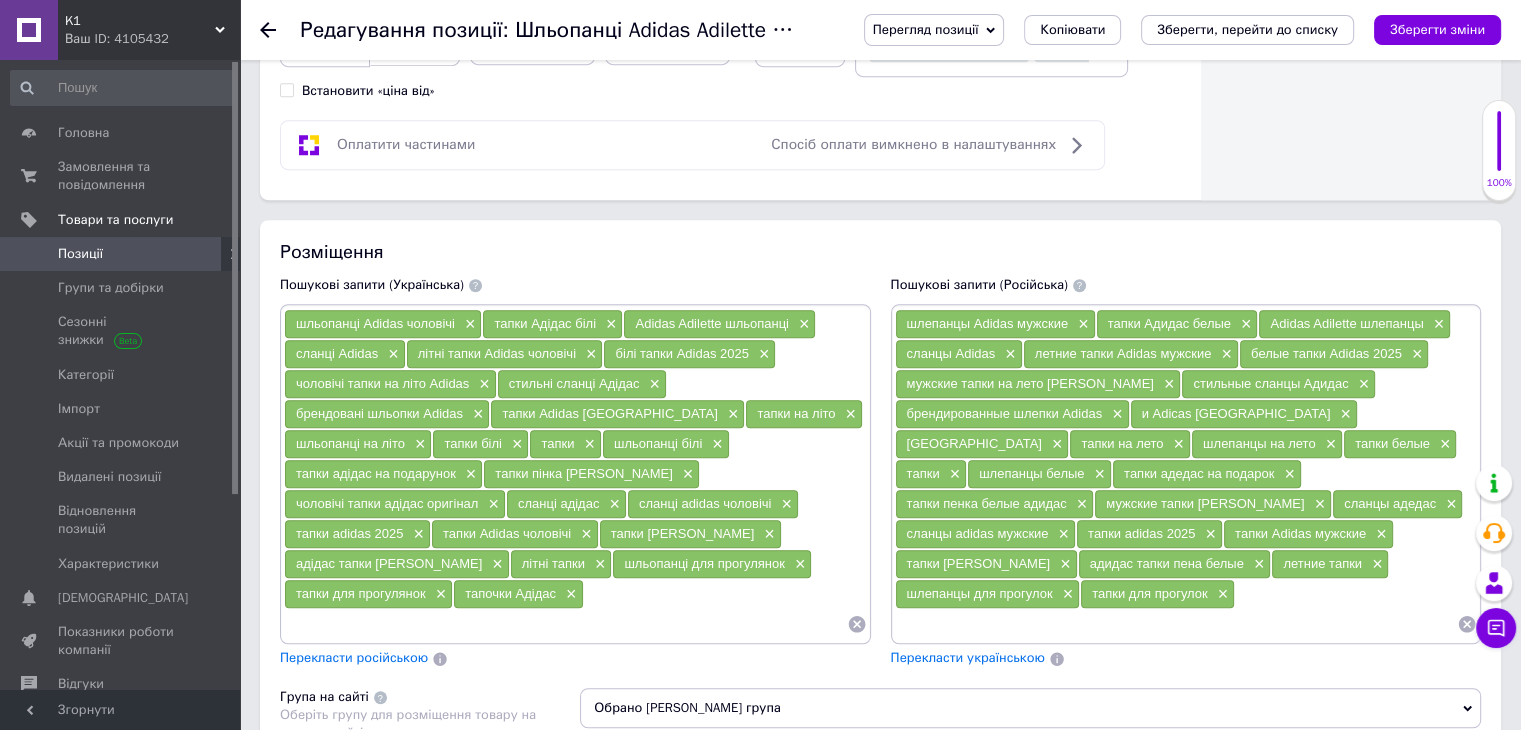 click on "Adidas Adilette шльопанці ×" at bounding box center (719, 324) 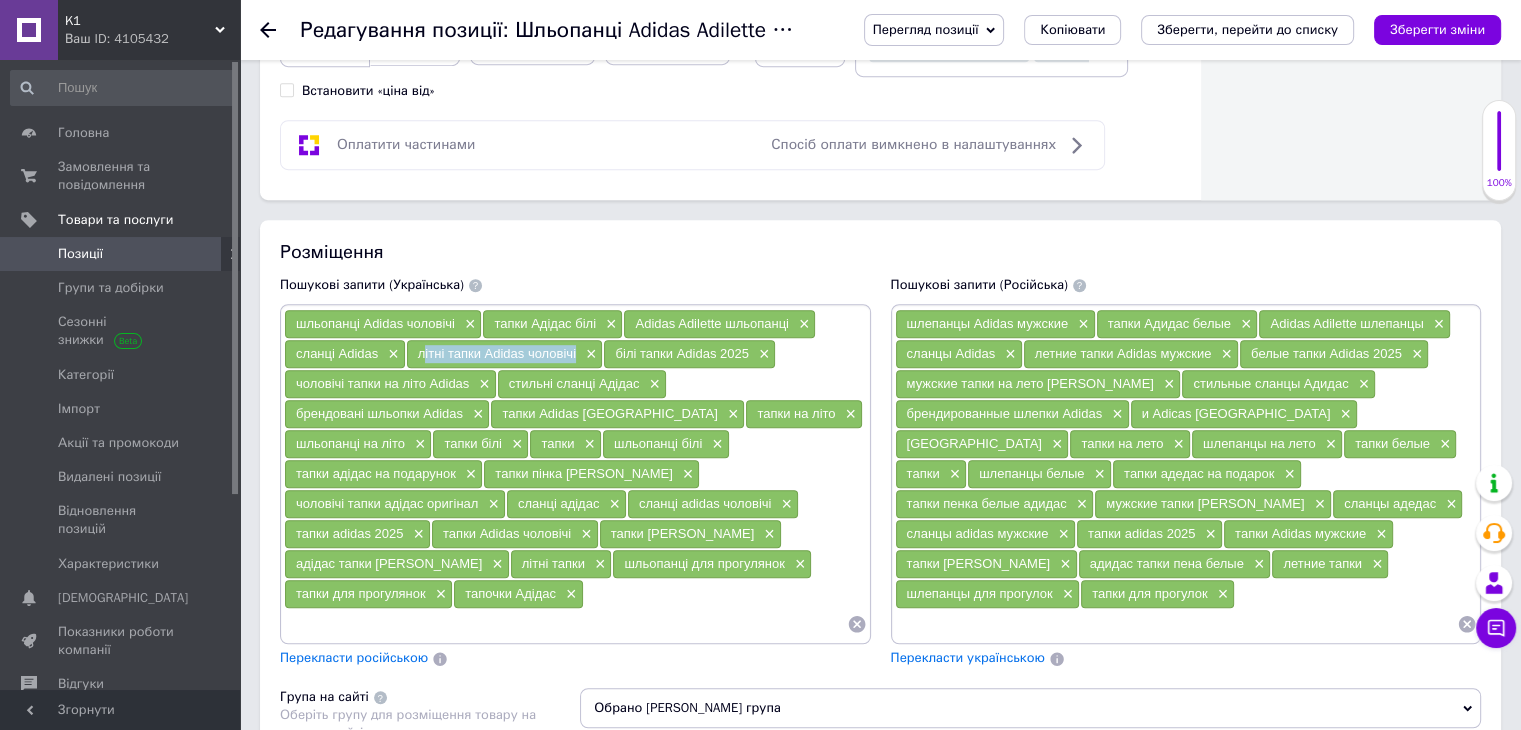 drag, startPoint x: 416, startPoint y: 349, endPoint x: 571, endPoint y: 349, distance: 155 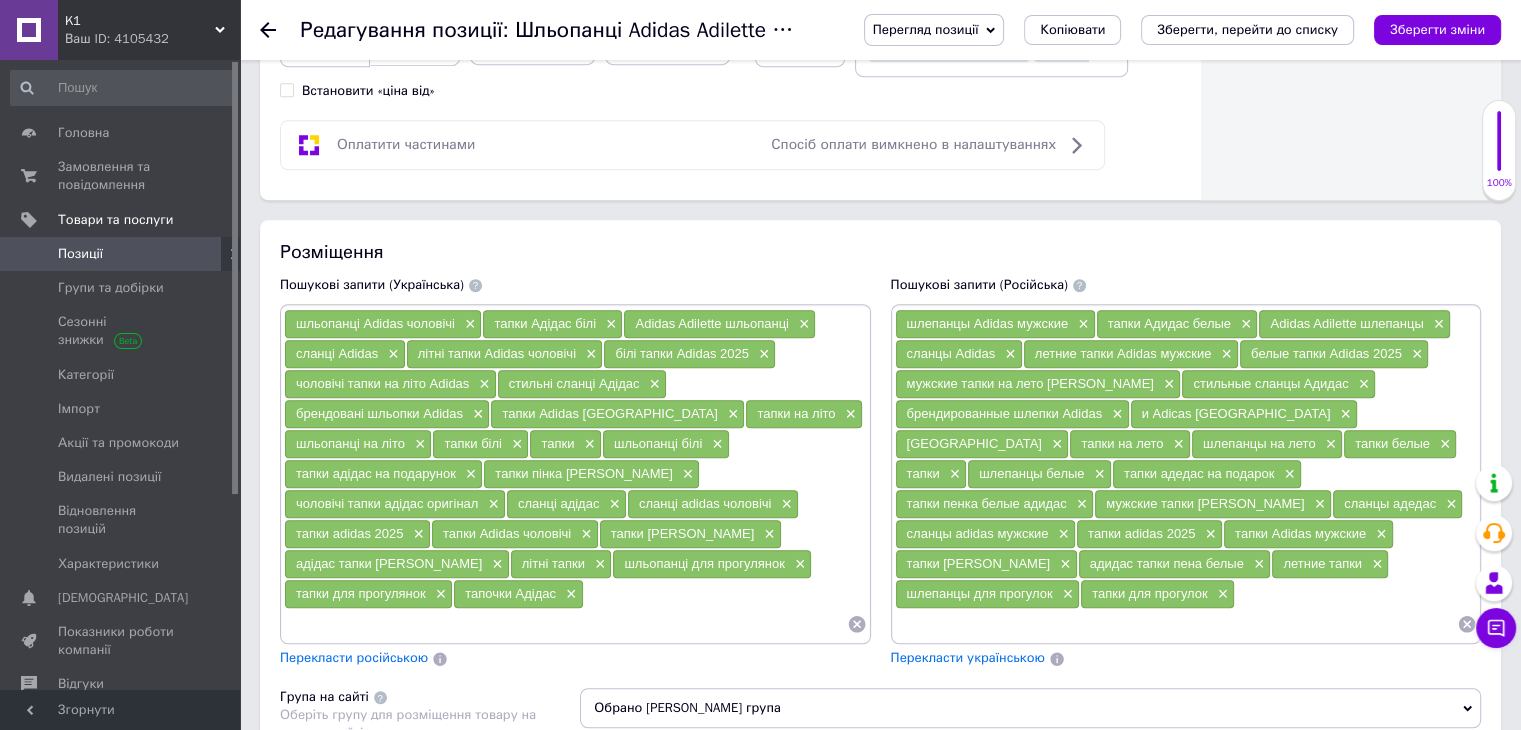 click on "літні тапки Adidas чоловічі ×" at bounding box center (505, 354) 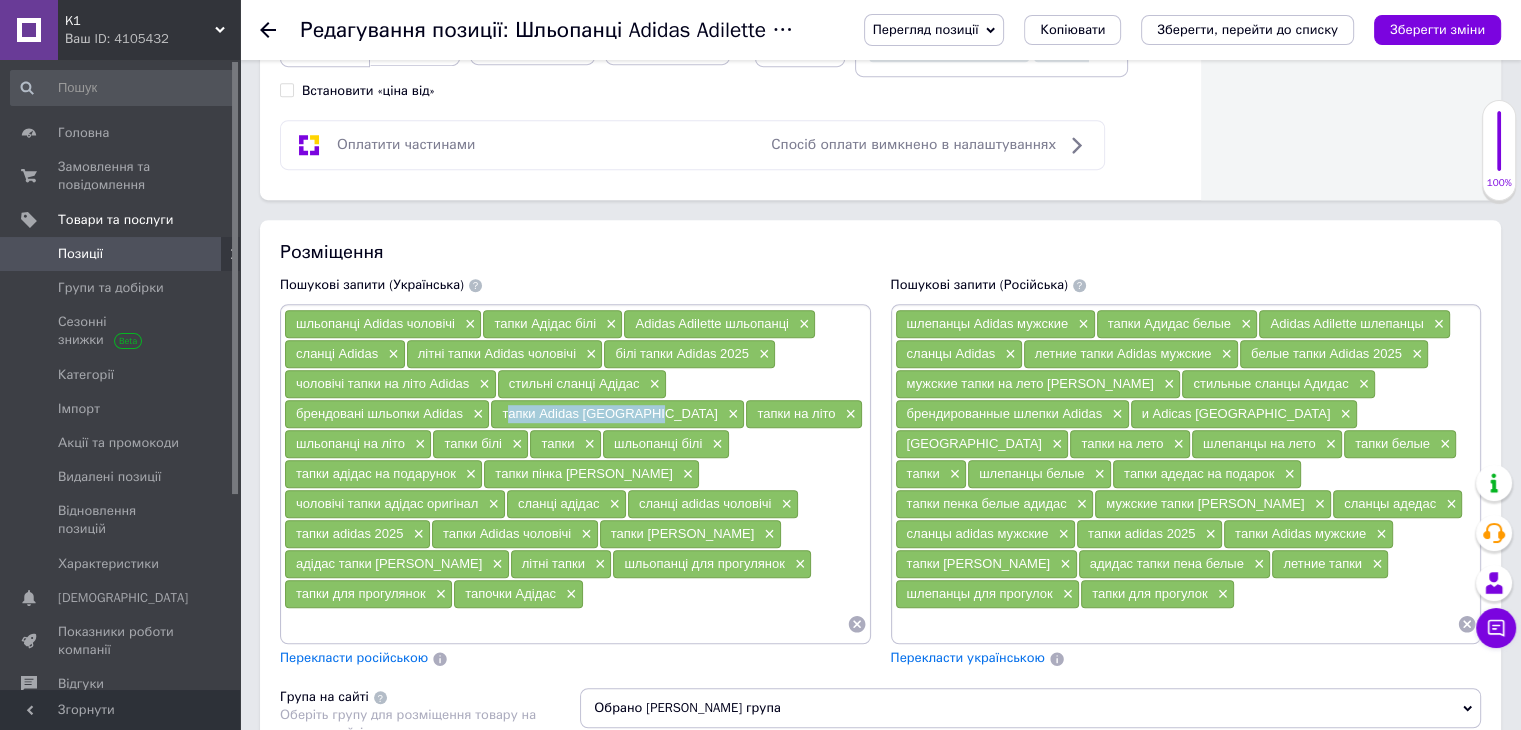 drag, startPoint x: 501, startPoint y: 402, endPoint x: 644, endPoint y: 405, distance: 143.03146 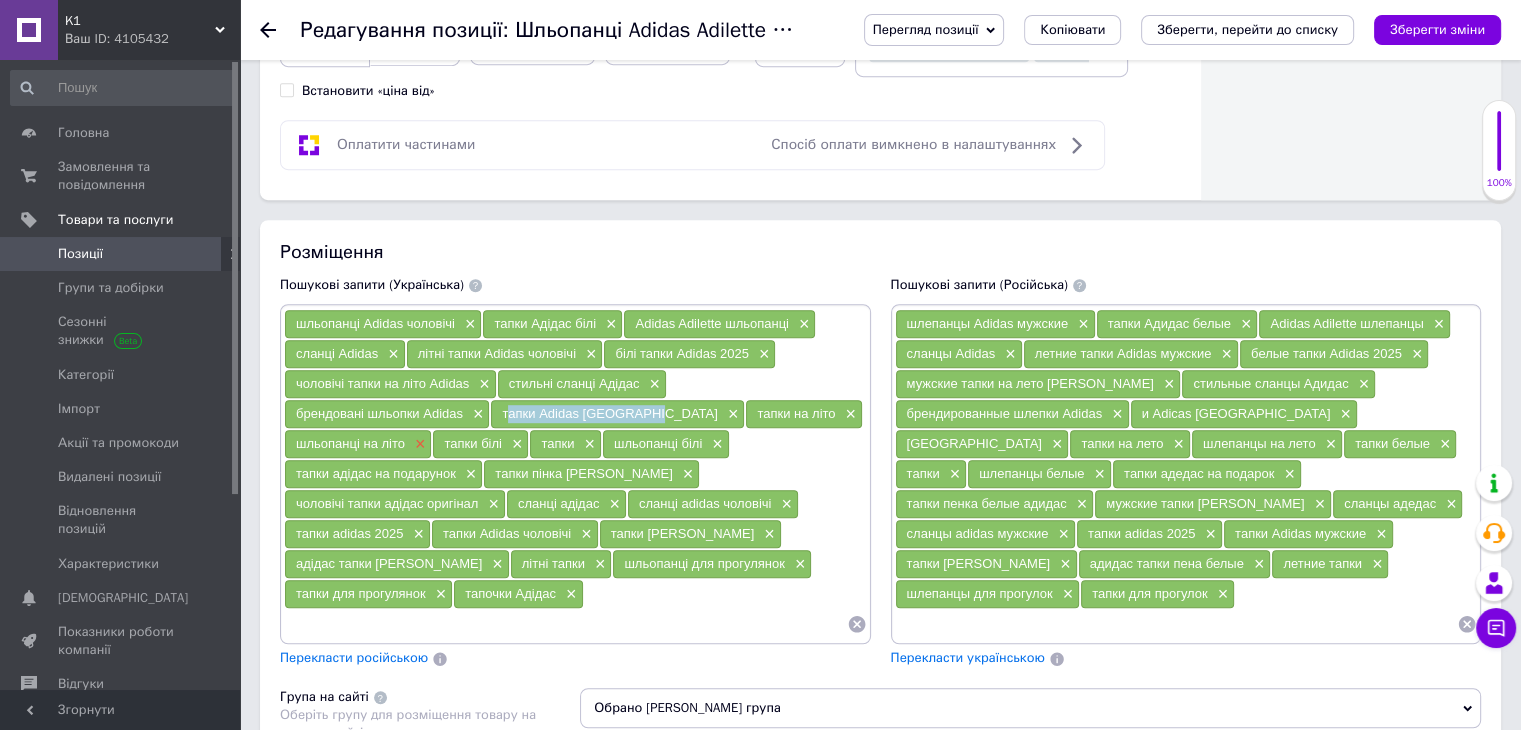 drag, startPoint x: 288, startPoint y: 430, endPoint x: 408, endPoint y: 443, distance: 120.70211 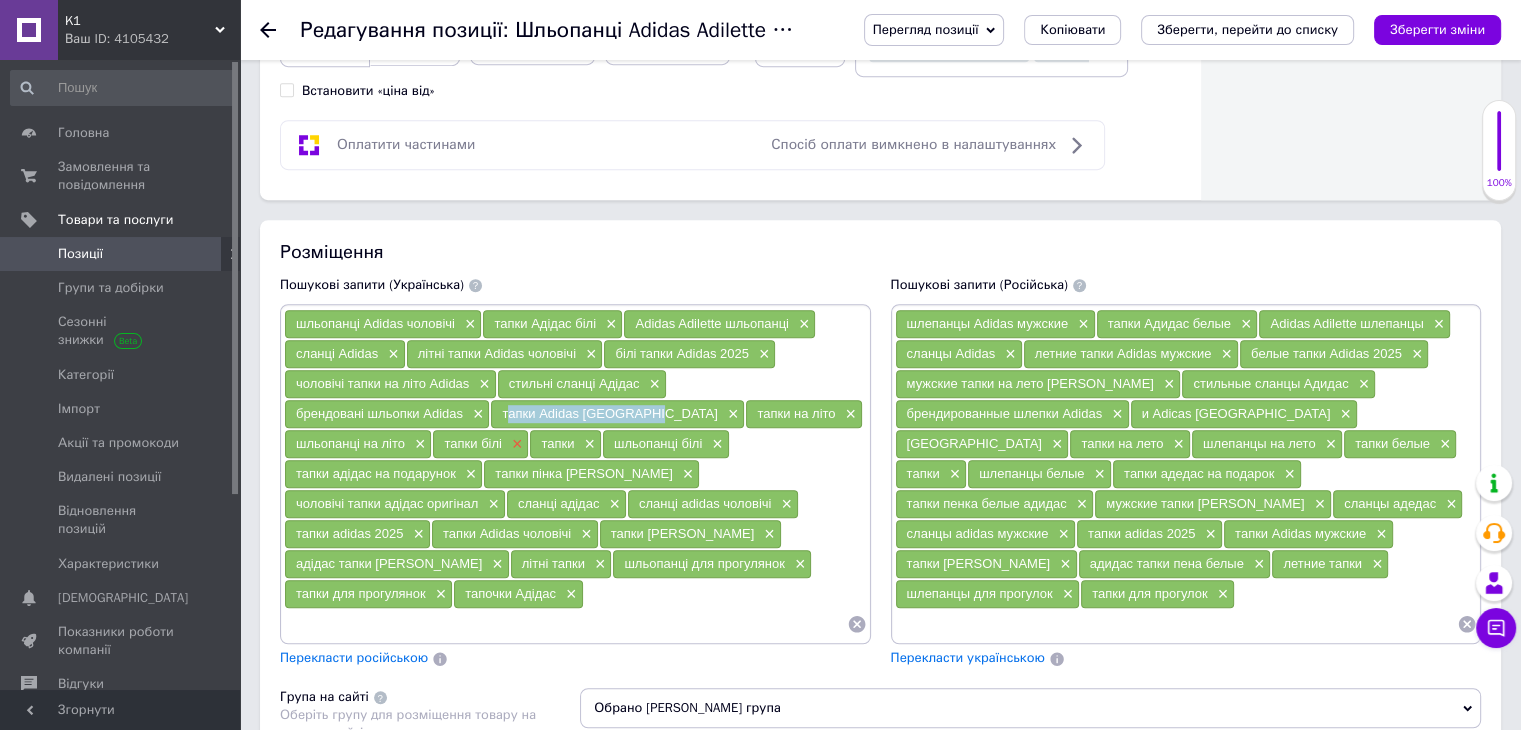 drag, startPoint x: 445, startPoint y: 435, endPoint x: 506, endPoint y: 443, distance: 61.522354 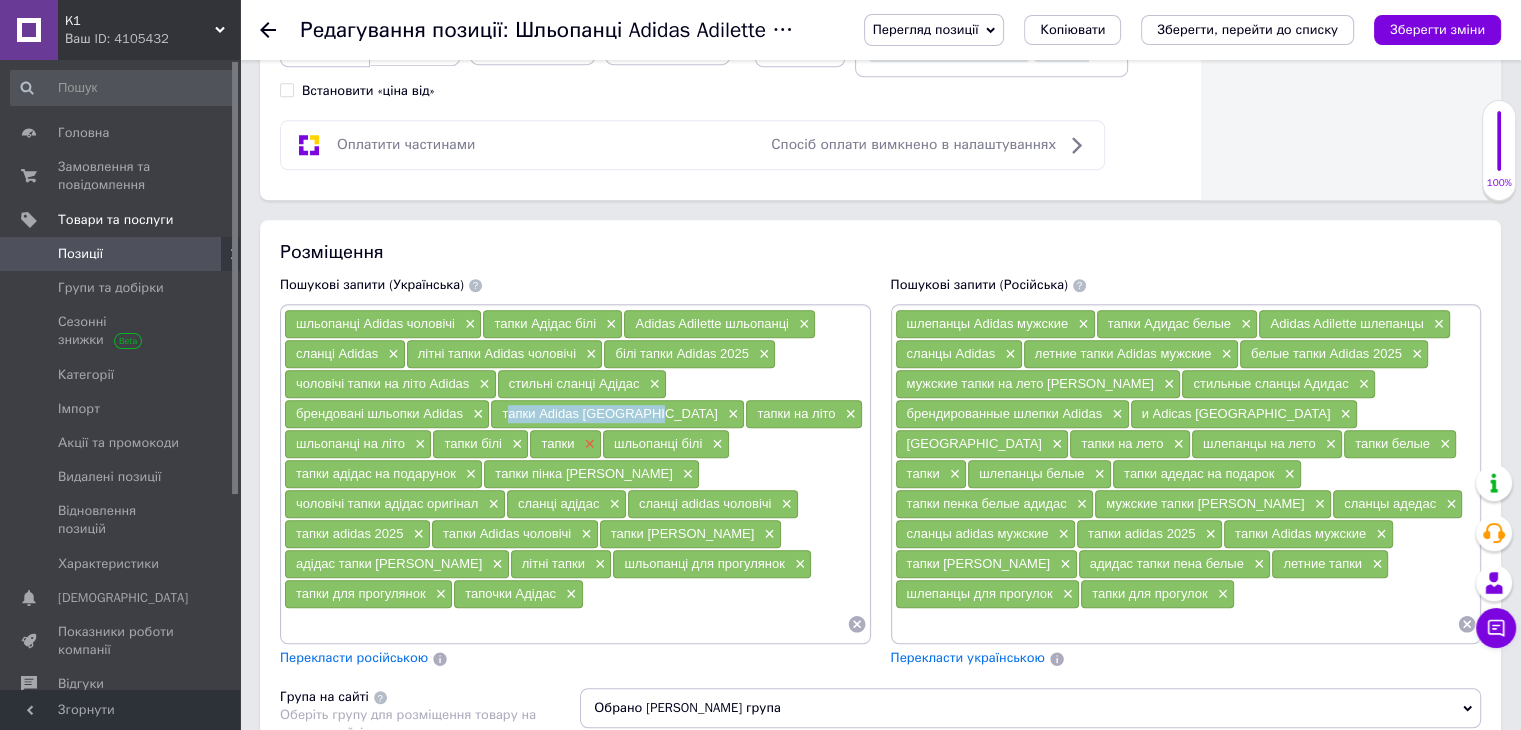 drag, startPoint x: 564, startPoint y: 438, endPoint x: 580, endPoint y: 441, distance: 16.27882 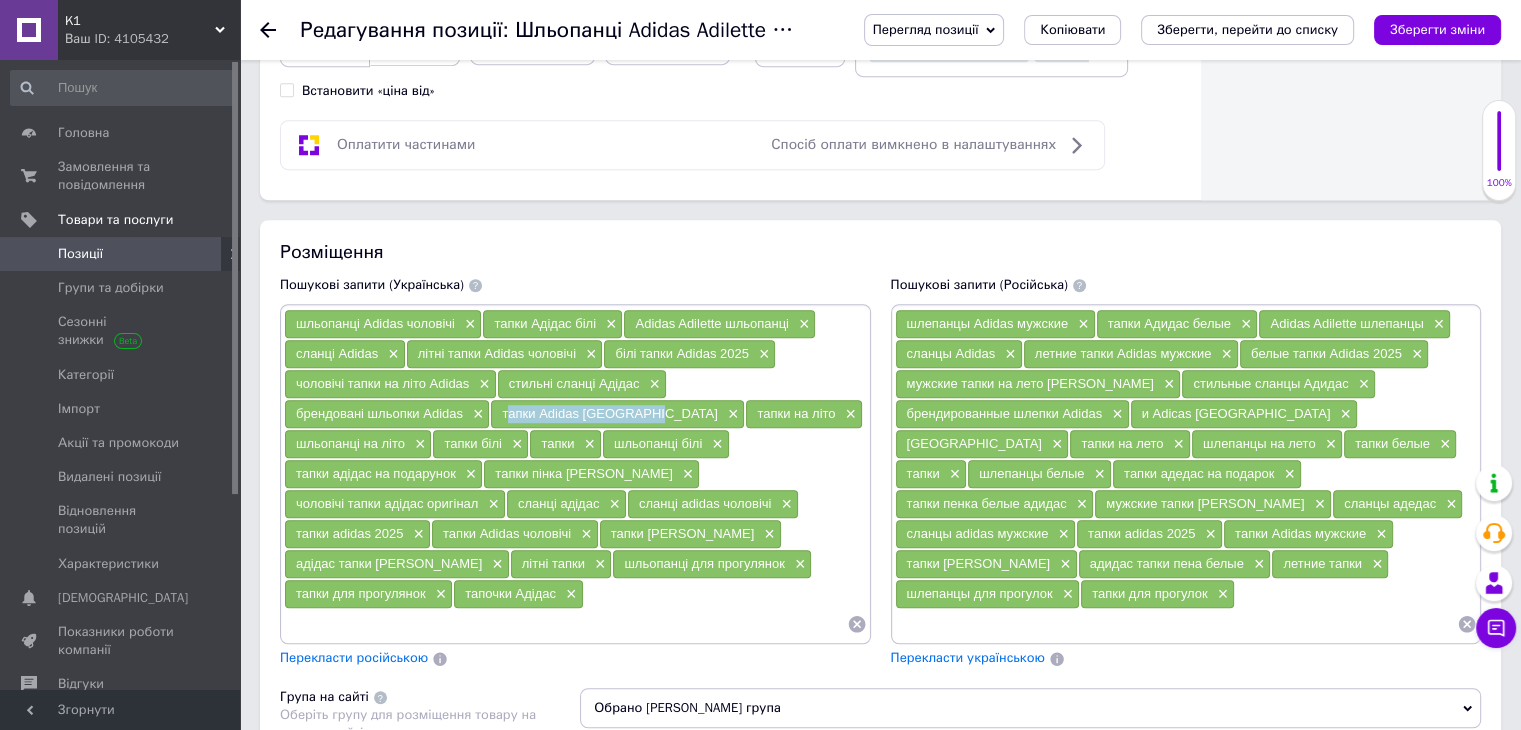 drag, startPoint x: 664, startPoint y: 440, endPoint x: 700, endPoint y: 447, distance: 36.67424 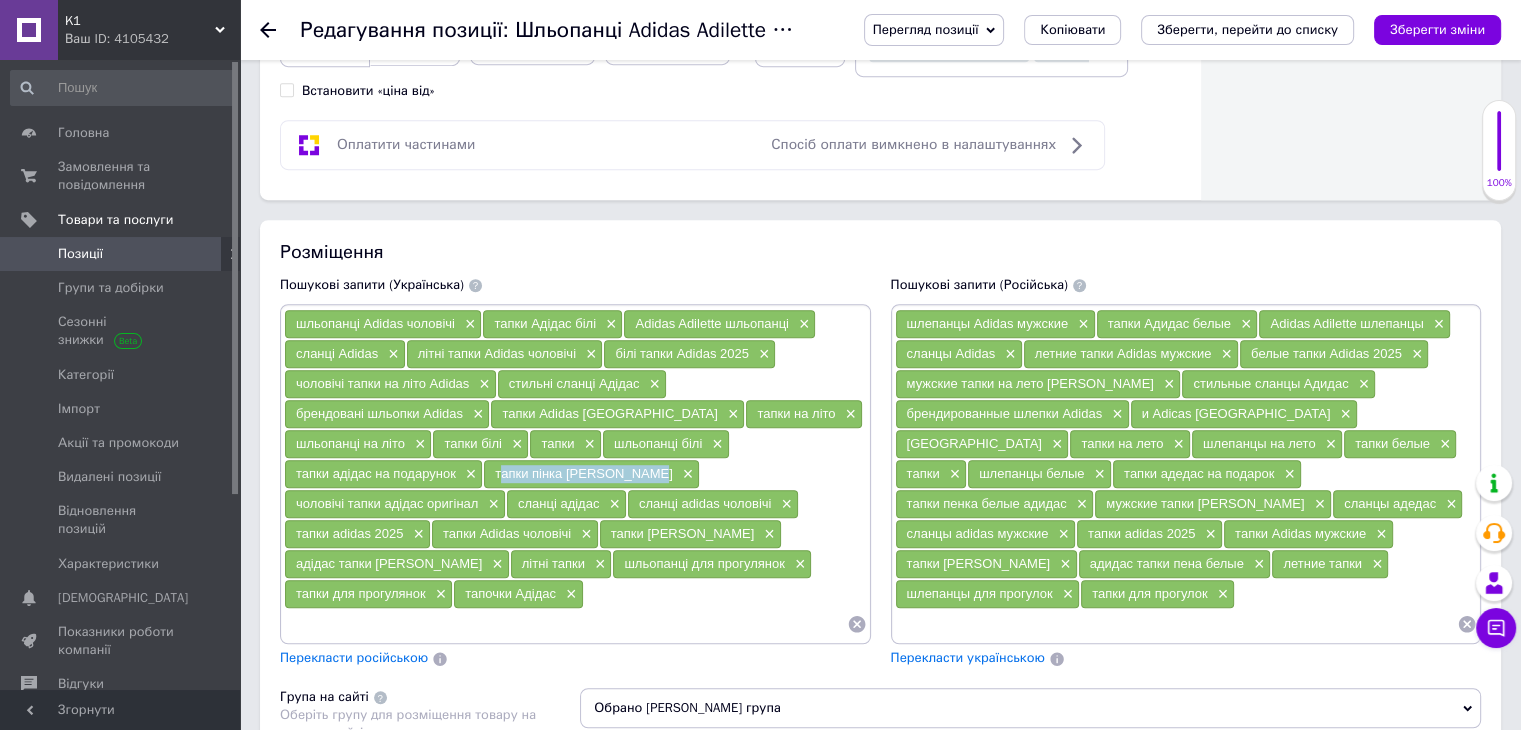 drag, startPoint x: 493, startPoint y: 467, endPoint x: 631, endPoint y: 475, distance: 138.23169 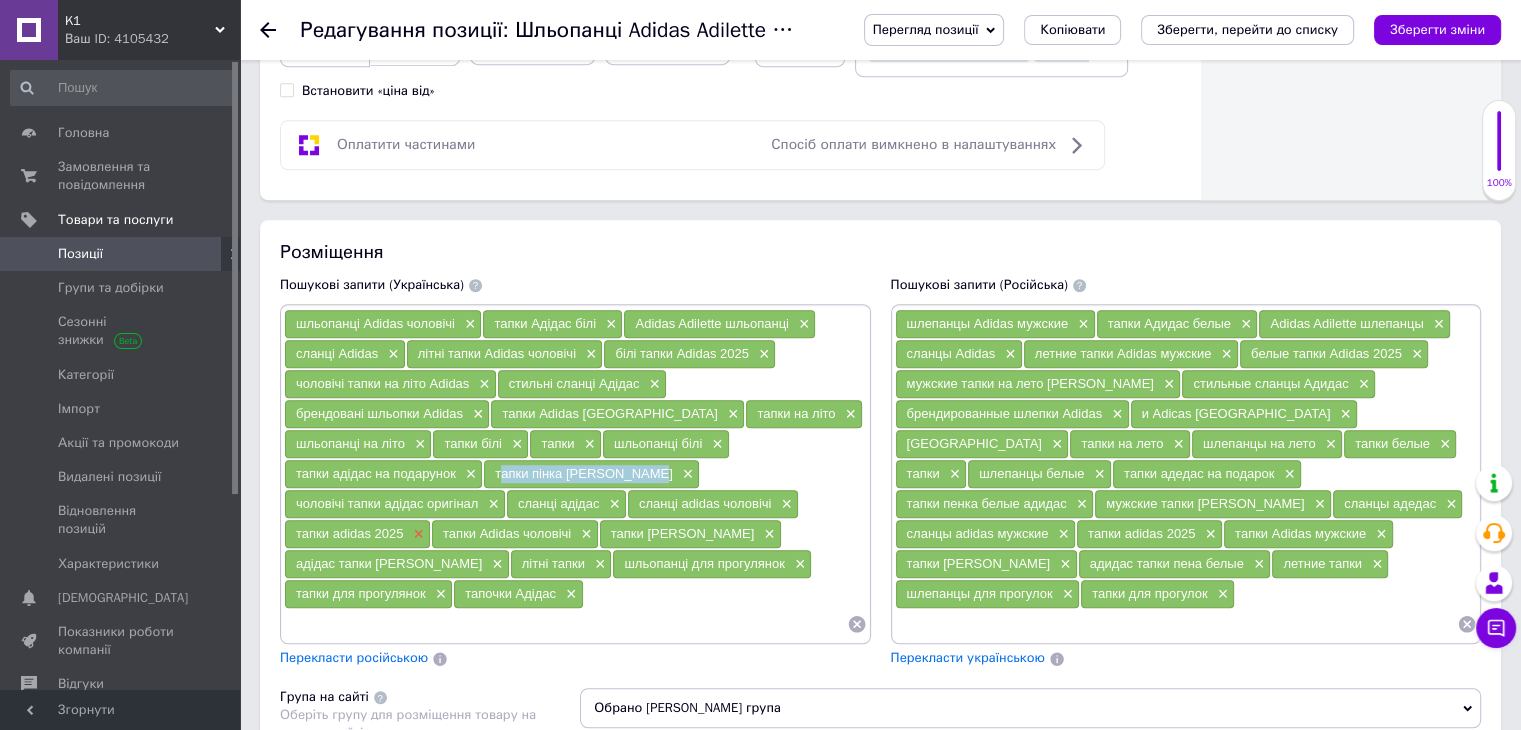 drag, startPoint x: 289, startPoint y: 521, endPoint x: 410, endPoint y: 521, distance: 121 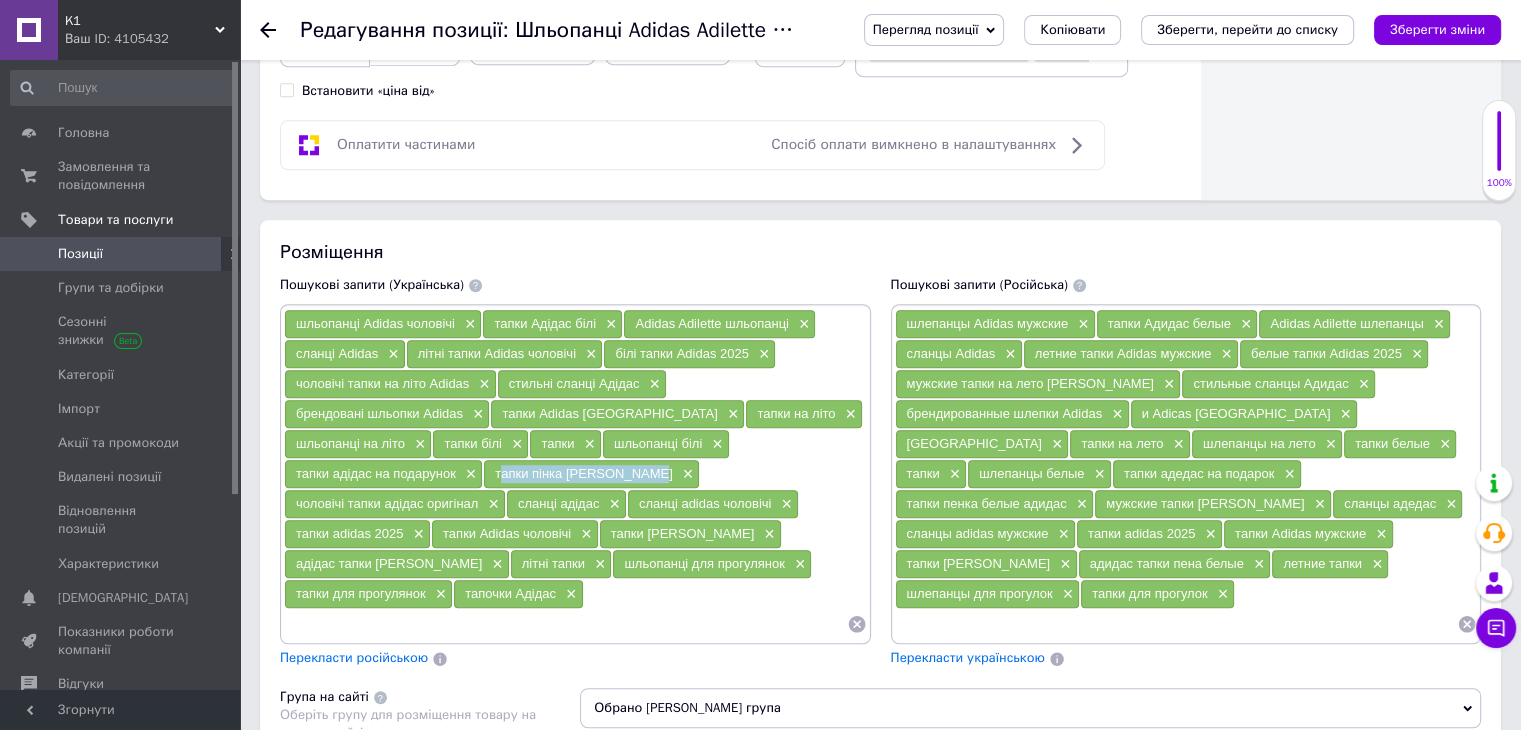 drag, startPoint x: 440, startPoint y: 519, endPoint x: 570, endPoint y: 529, distance: 130.38405 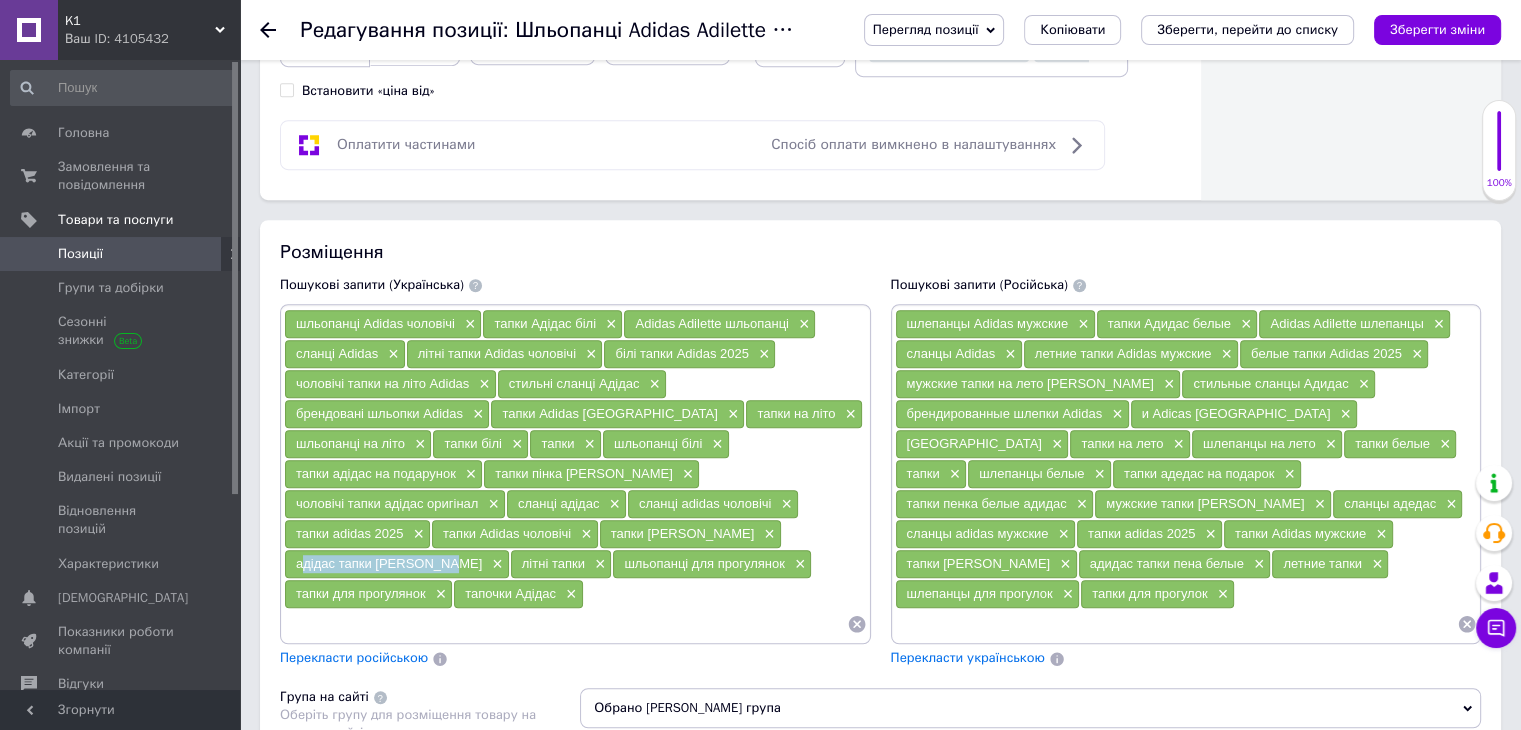 drag, startPoint x: 303, startPoint y: 556, endPoint x: 421, endPoint y: 556, distance: 118 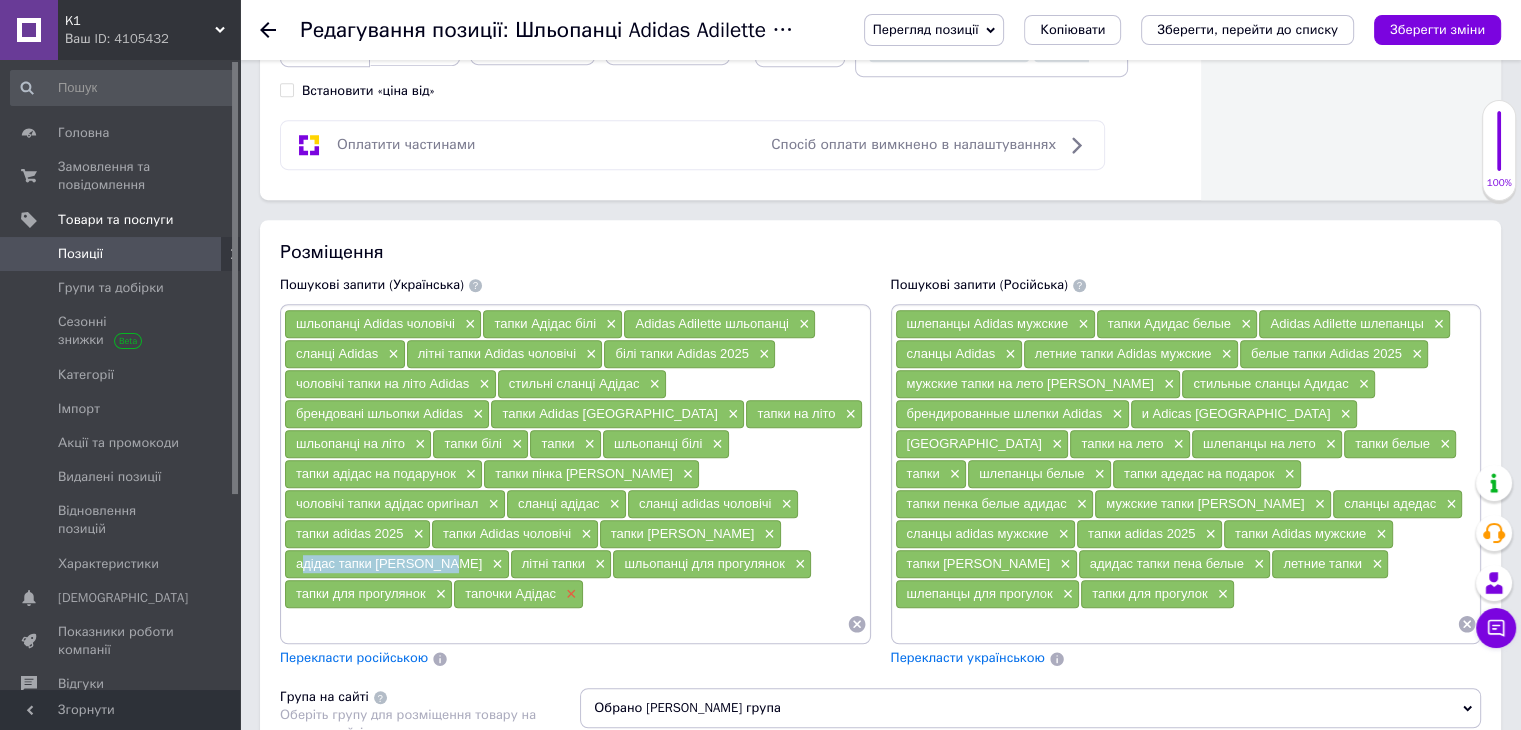 drag, startPoint x: 460, startPoint y: 579, endPoint x: 560, endPoint y: 588, distance: 100.40418 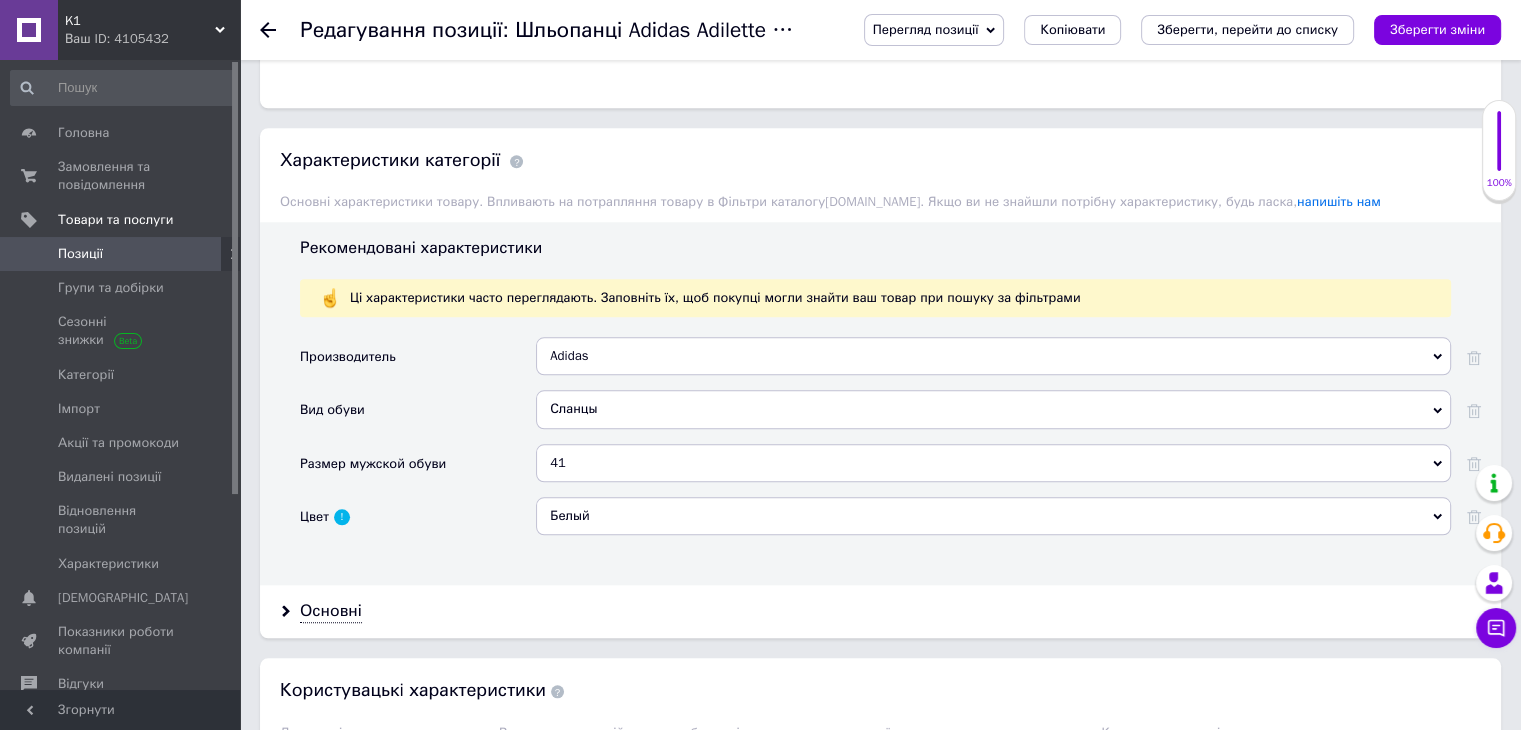 scroll, scrollTop: 1900, scrollLeft: 0, axis: vertical 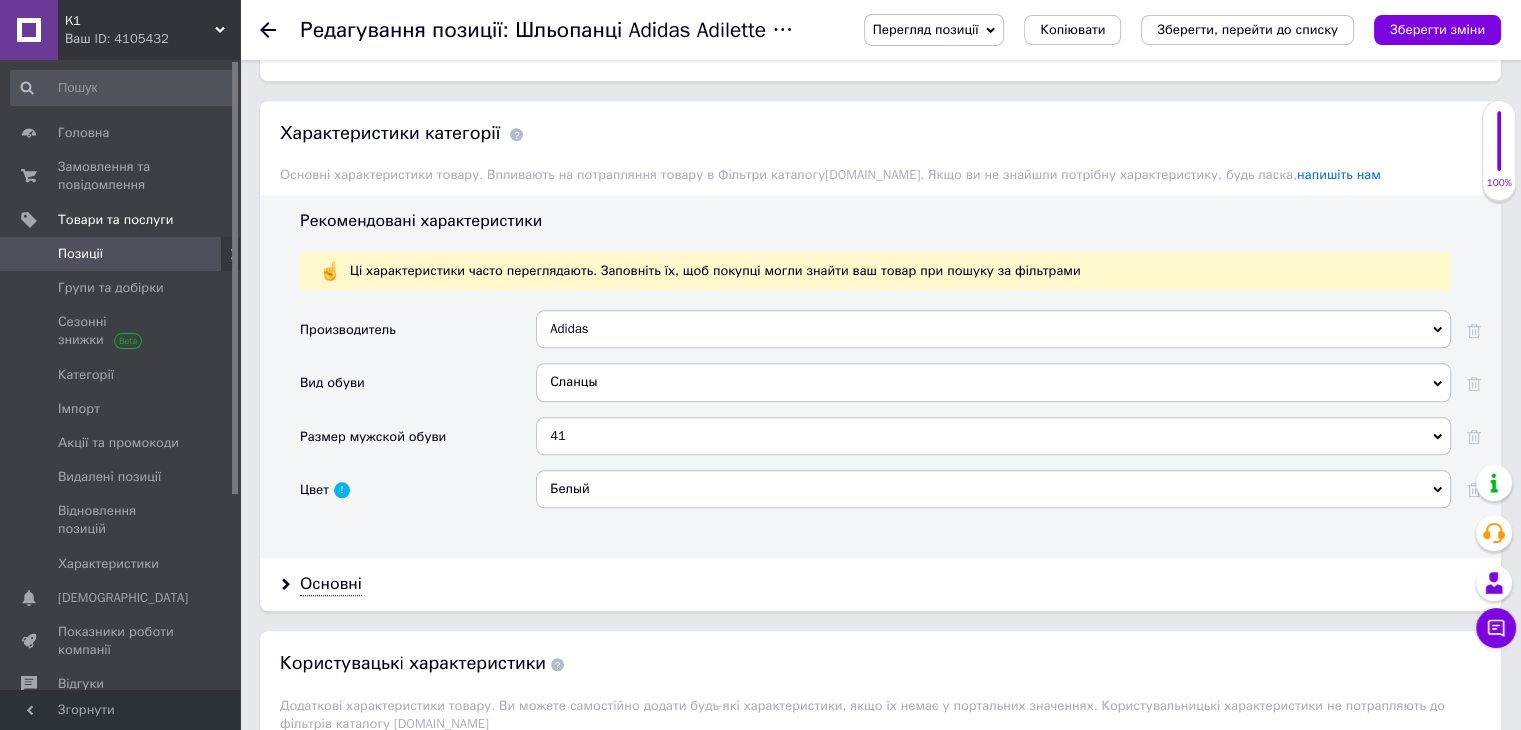 click on "Основні" at bounding box center [880, 584] 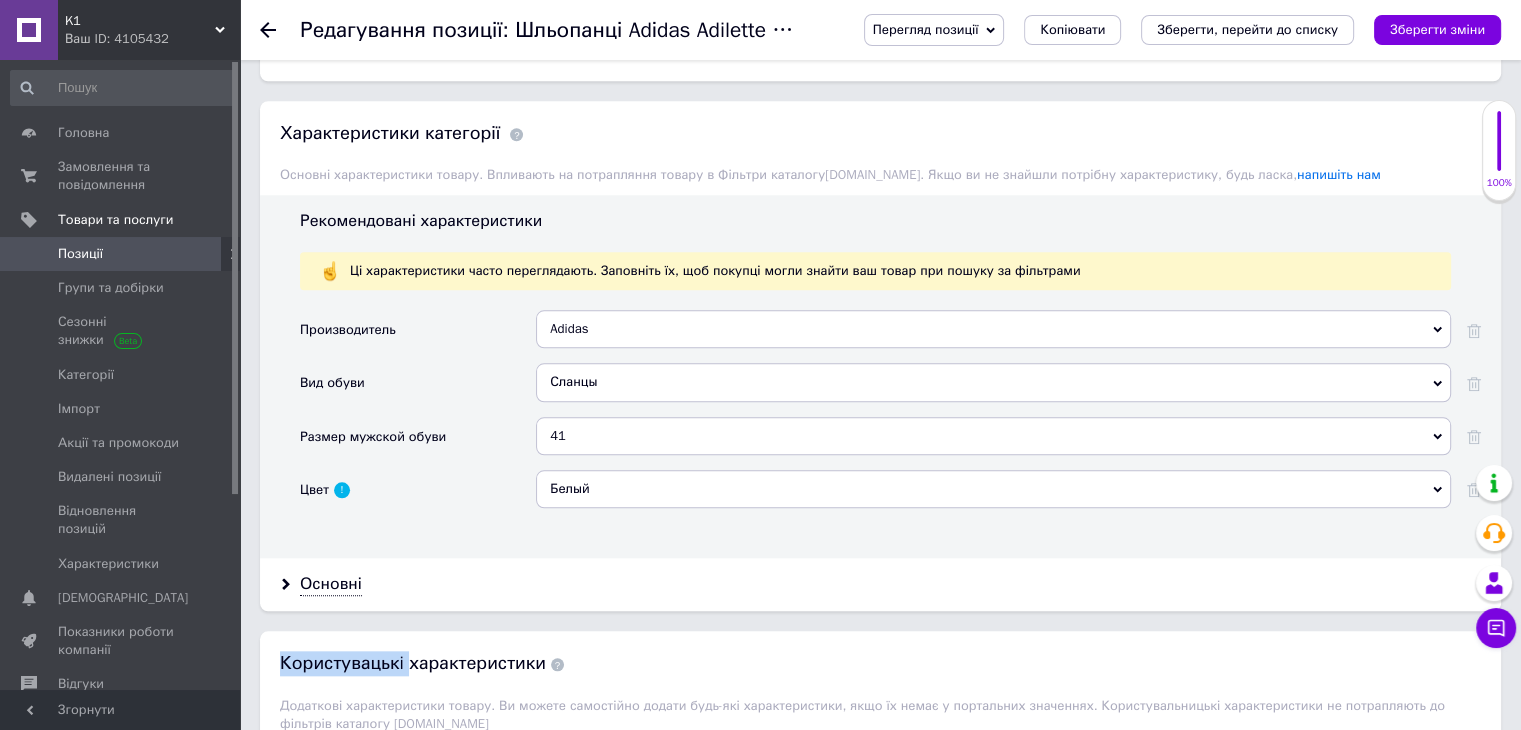 click on "Основні" at bounding box center [880, 584] 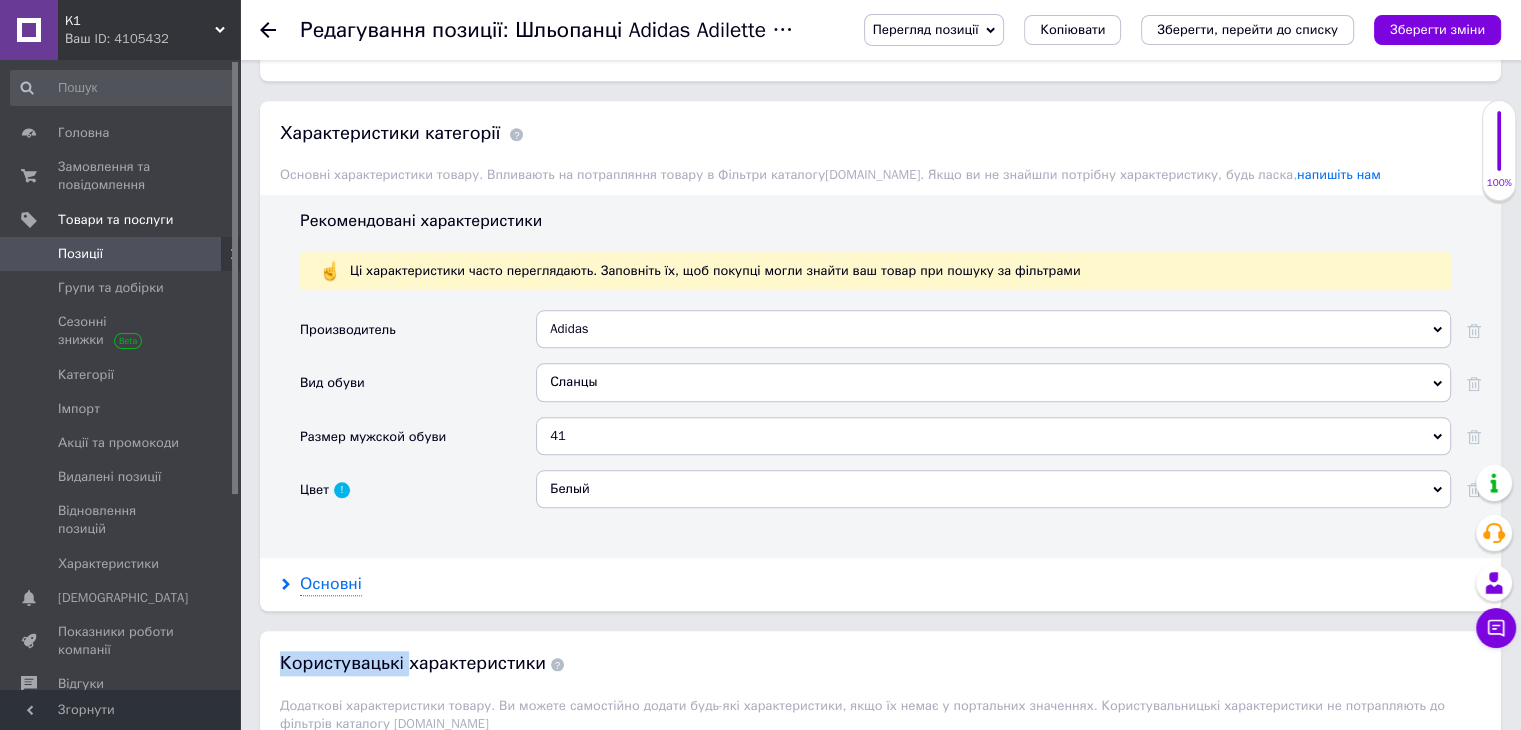 click on "Основні" at bounding box center [331, 584] 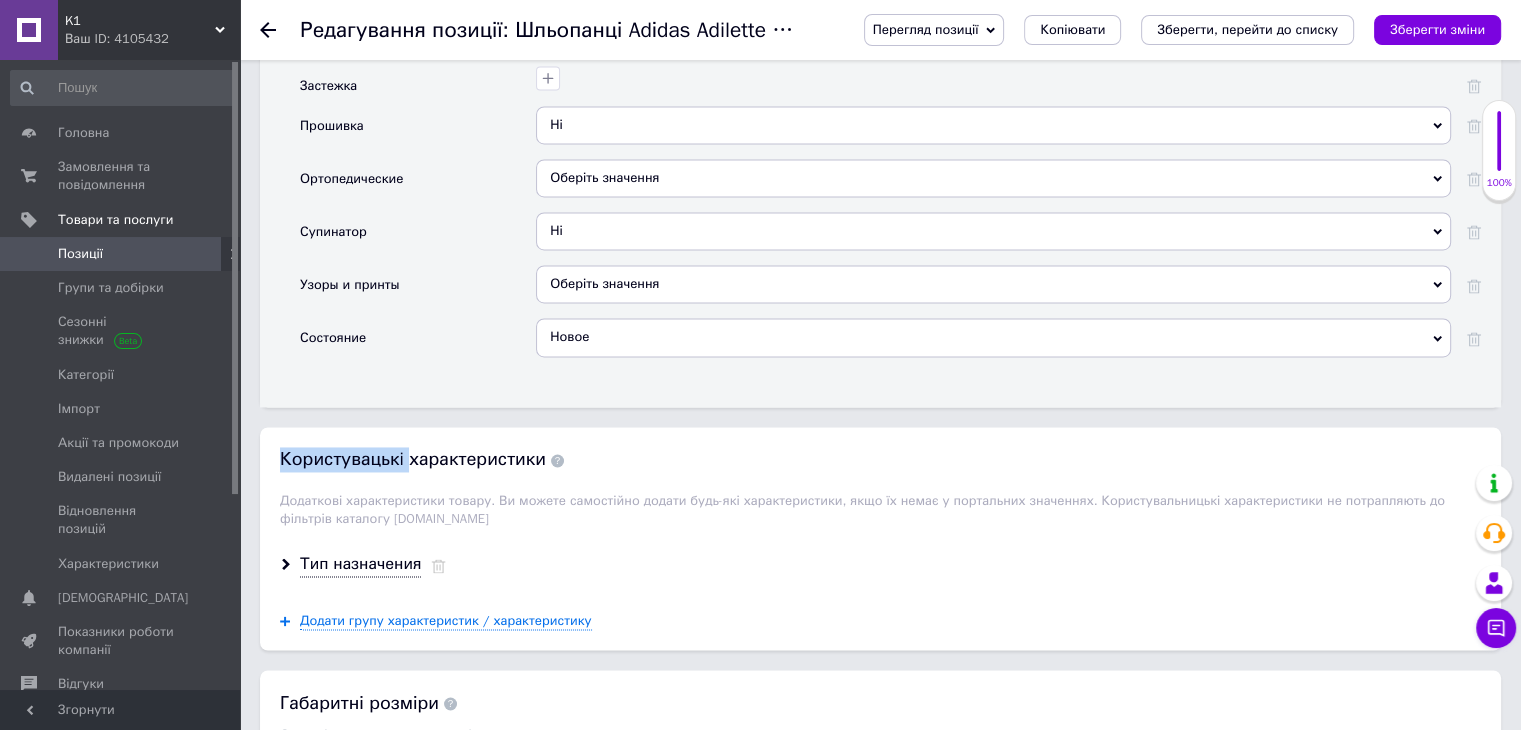 scroll, scrollTop: 3300, scrollLeft: 0, axis: vertical 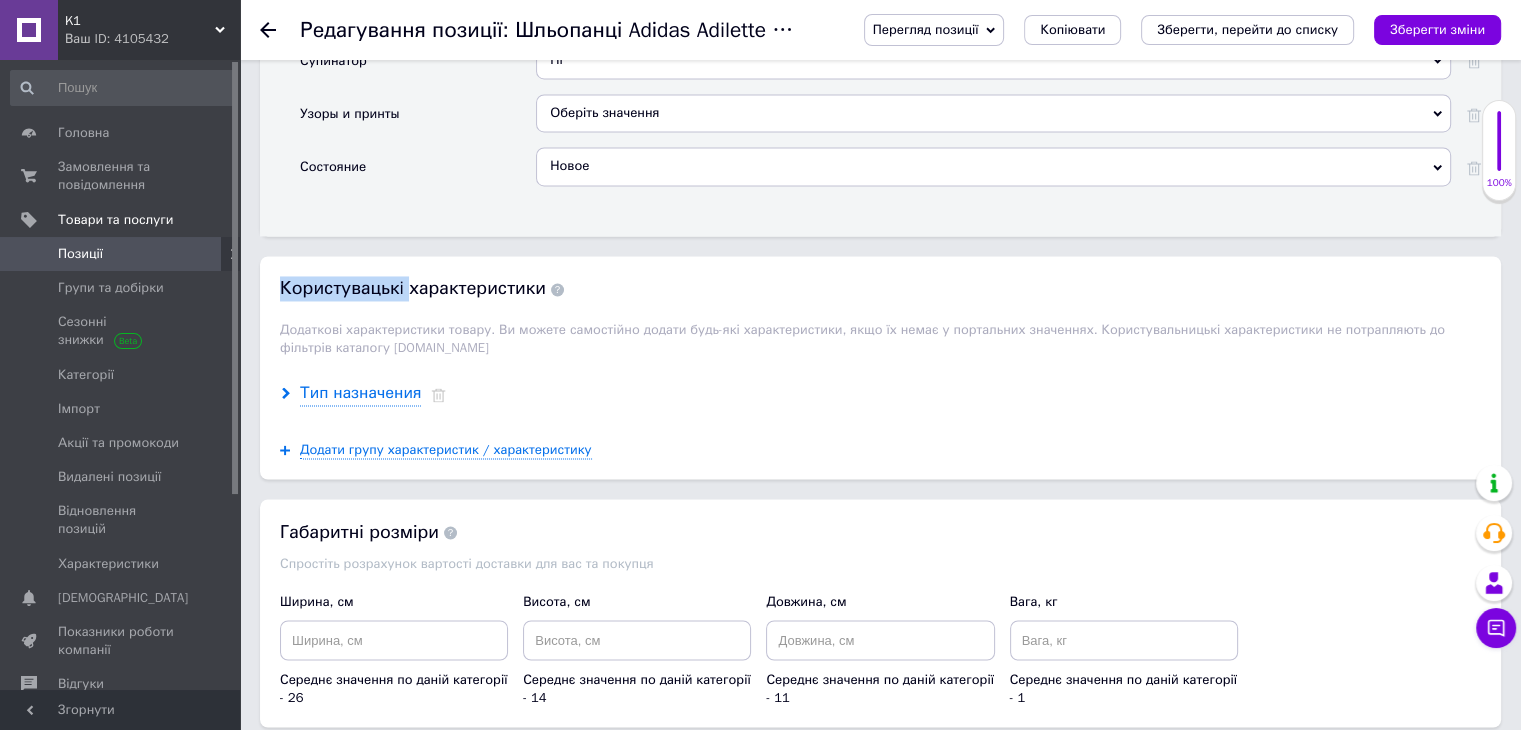 click on "Тип назначения" at bounding box center [360, 393] 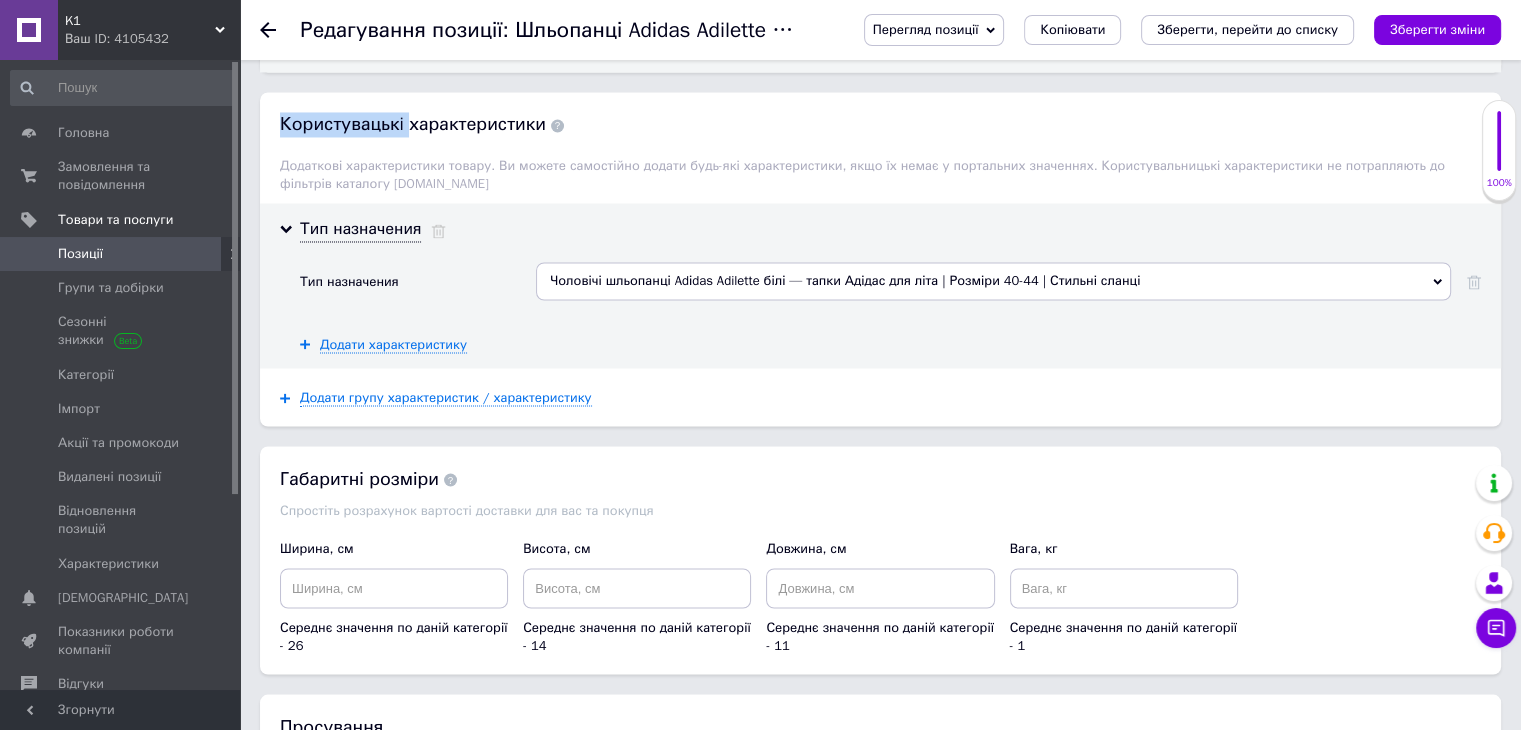 scroll, scrollTop: 3500, scrollLeft: 0, axis: vertical 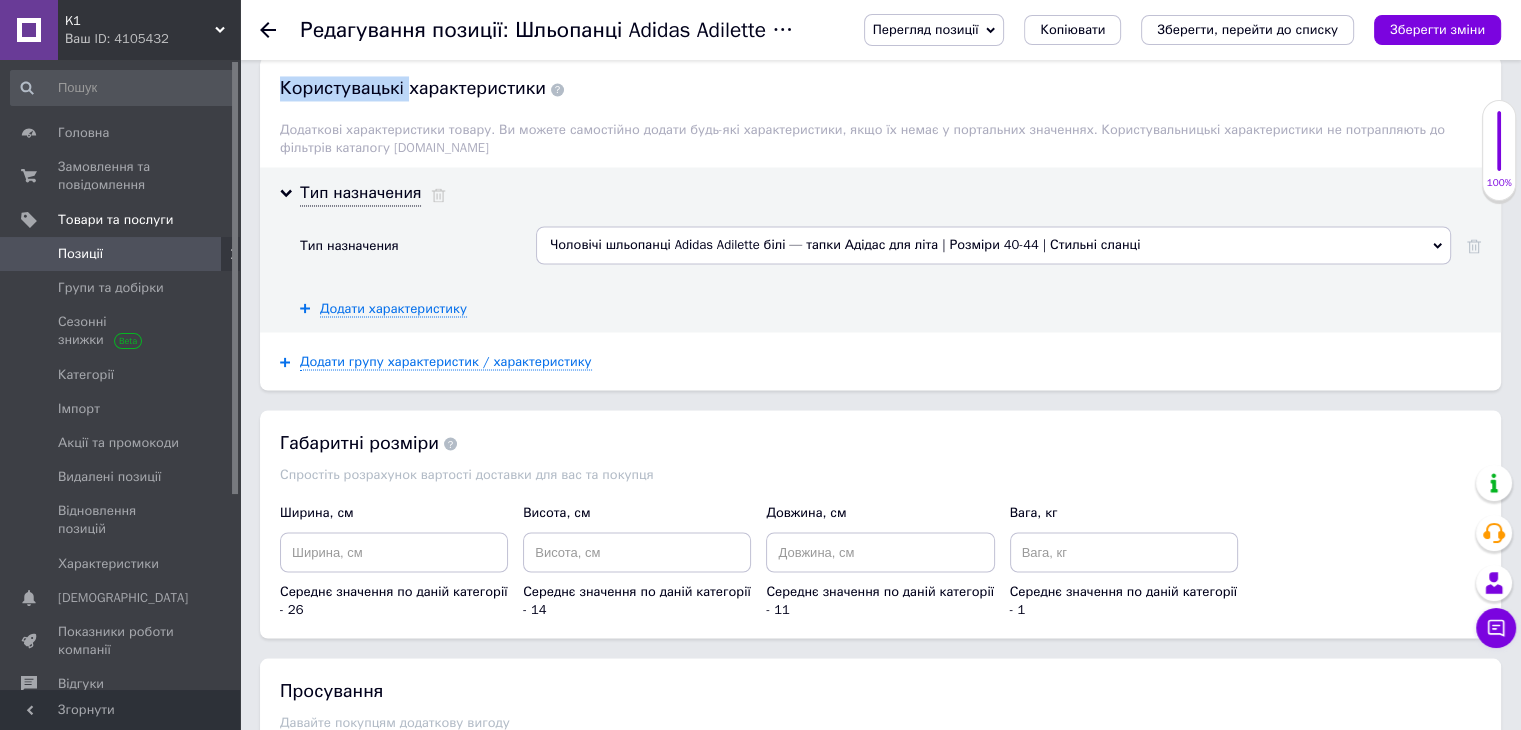 drag, startPoint x: 546, startPoint y: 221, endPoint x: 1128, endPoint y: 231, distance: 582.0859 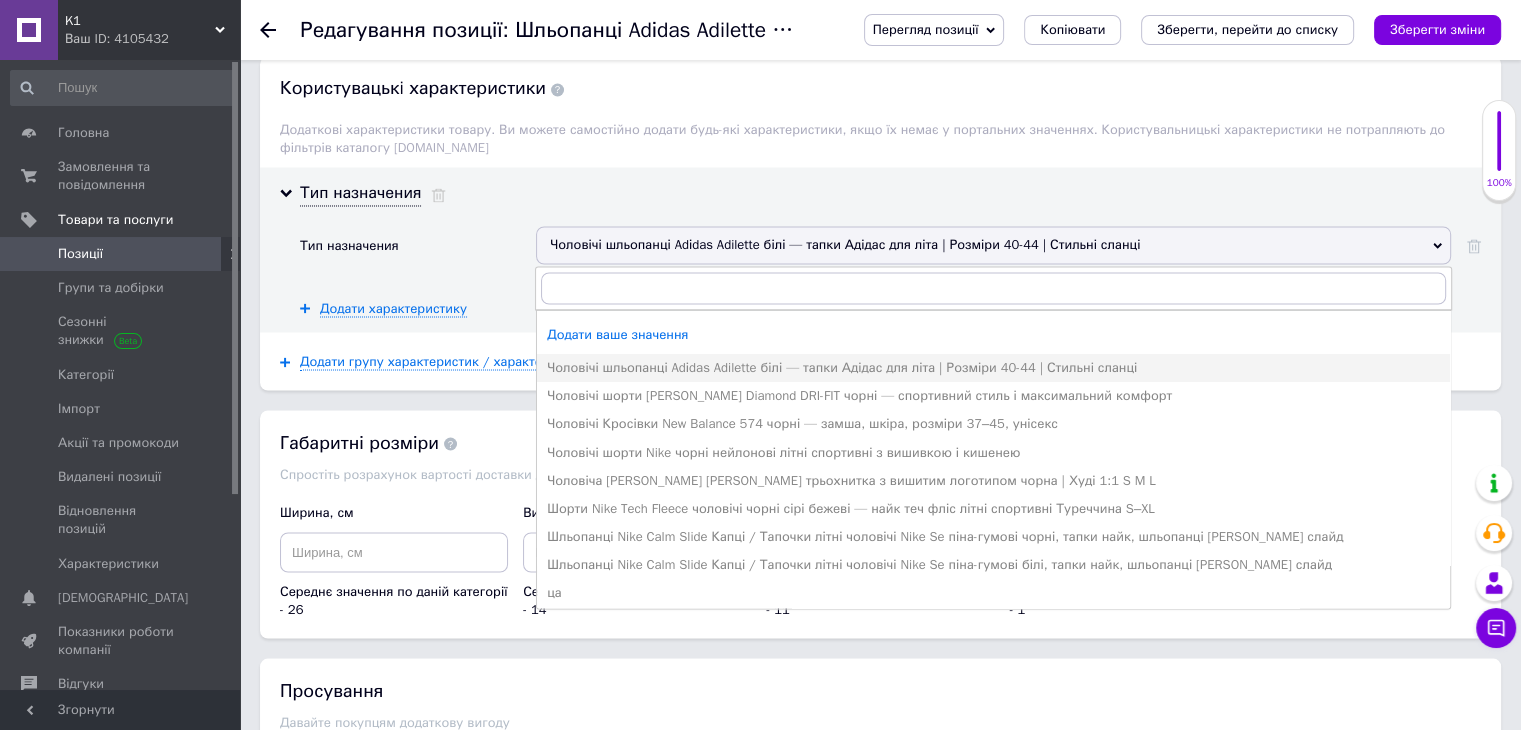 click on "Чоловічі шльопанці Adіdas Adilette білі — тапки Адідас для літа | Розміри 40-44 | Стильні сланці" at bounding box center [993, 245] 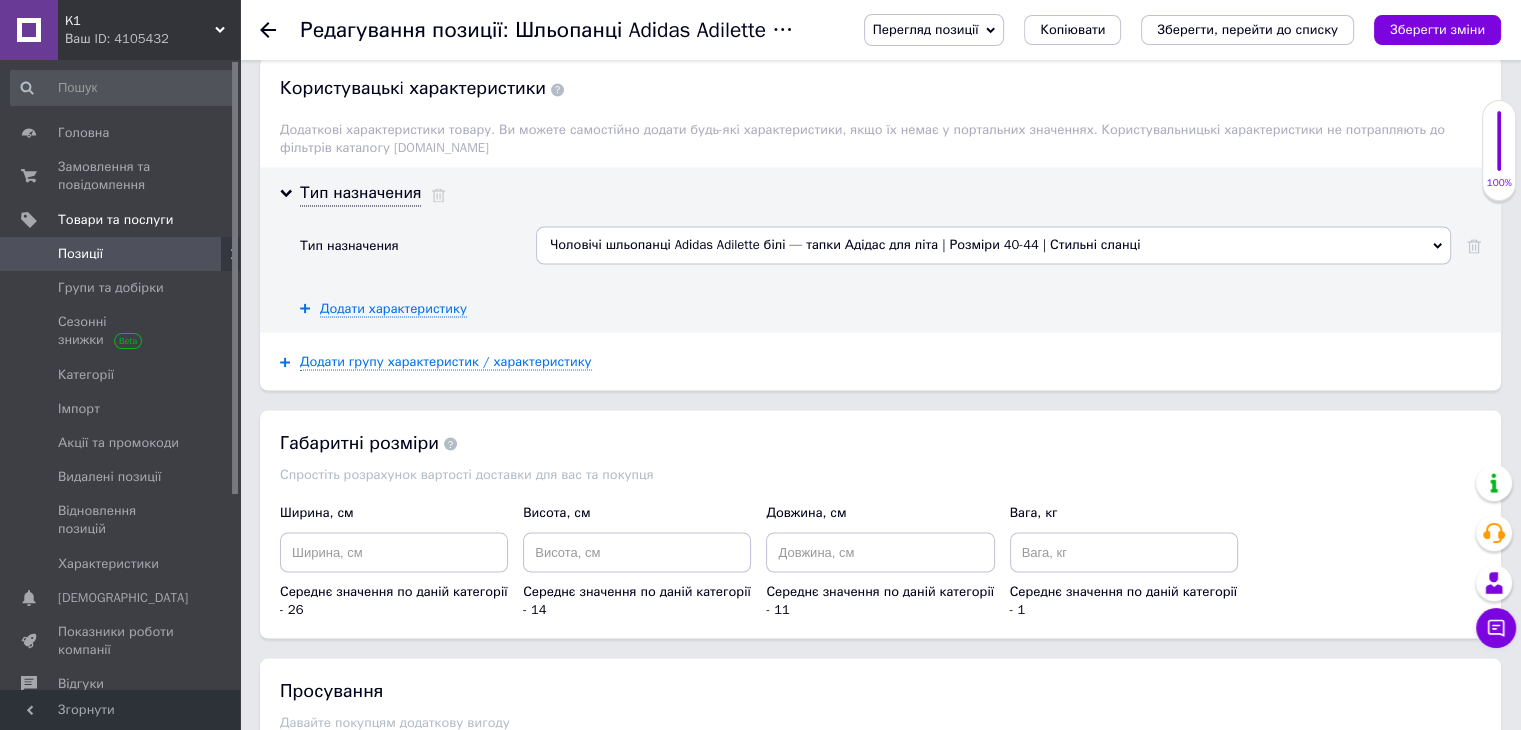 drag, startPoint x: 1145, startPoint y: 221, endPoint x: 963, endPoint y: 231, distance: 182.27452 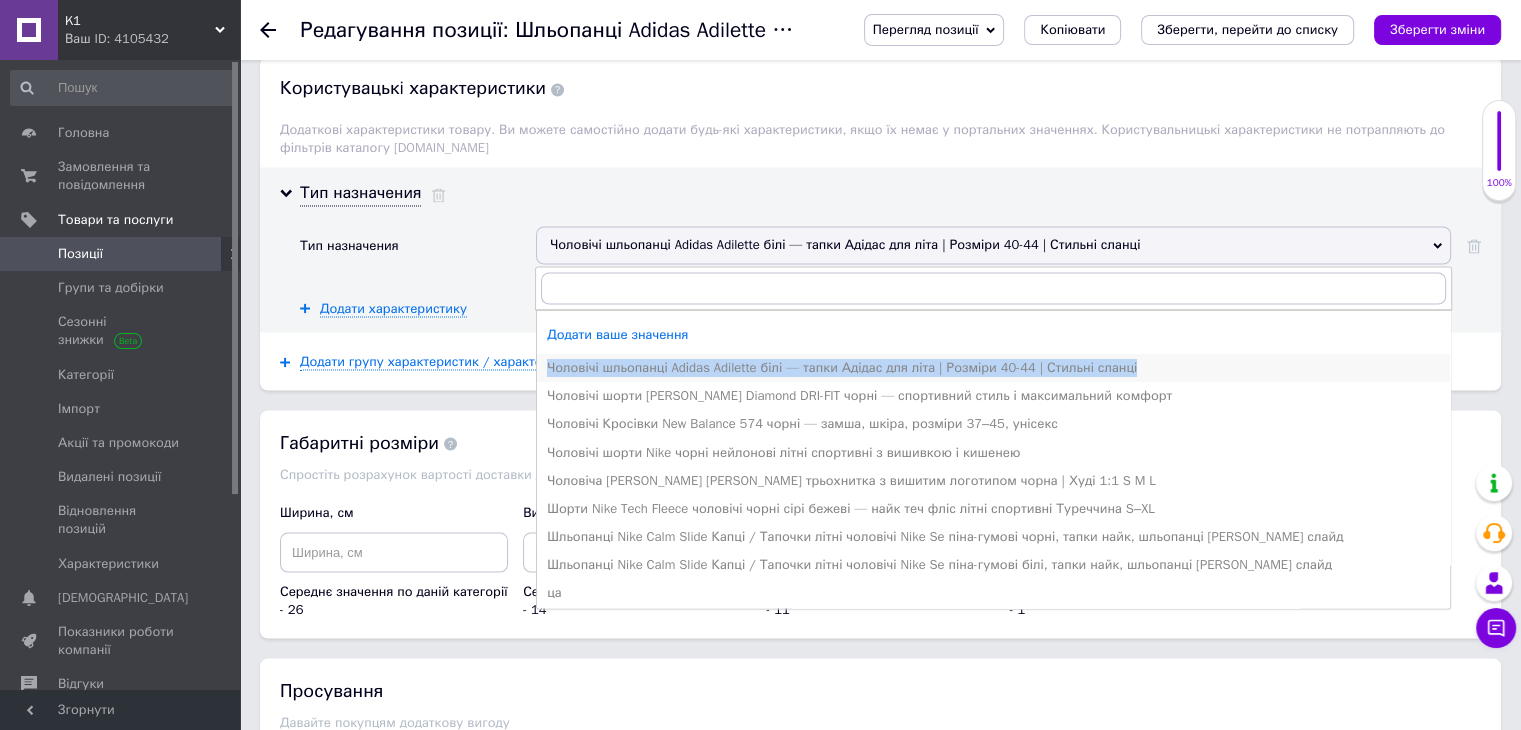 drag, startPoint x: 547, startPoint y: 348, endPoint x: 1171, endPoint y: 350, distance: 624.00323 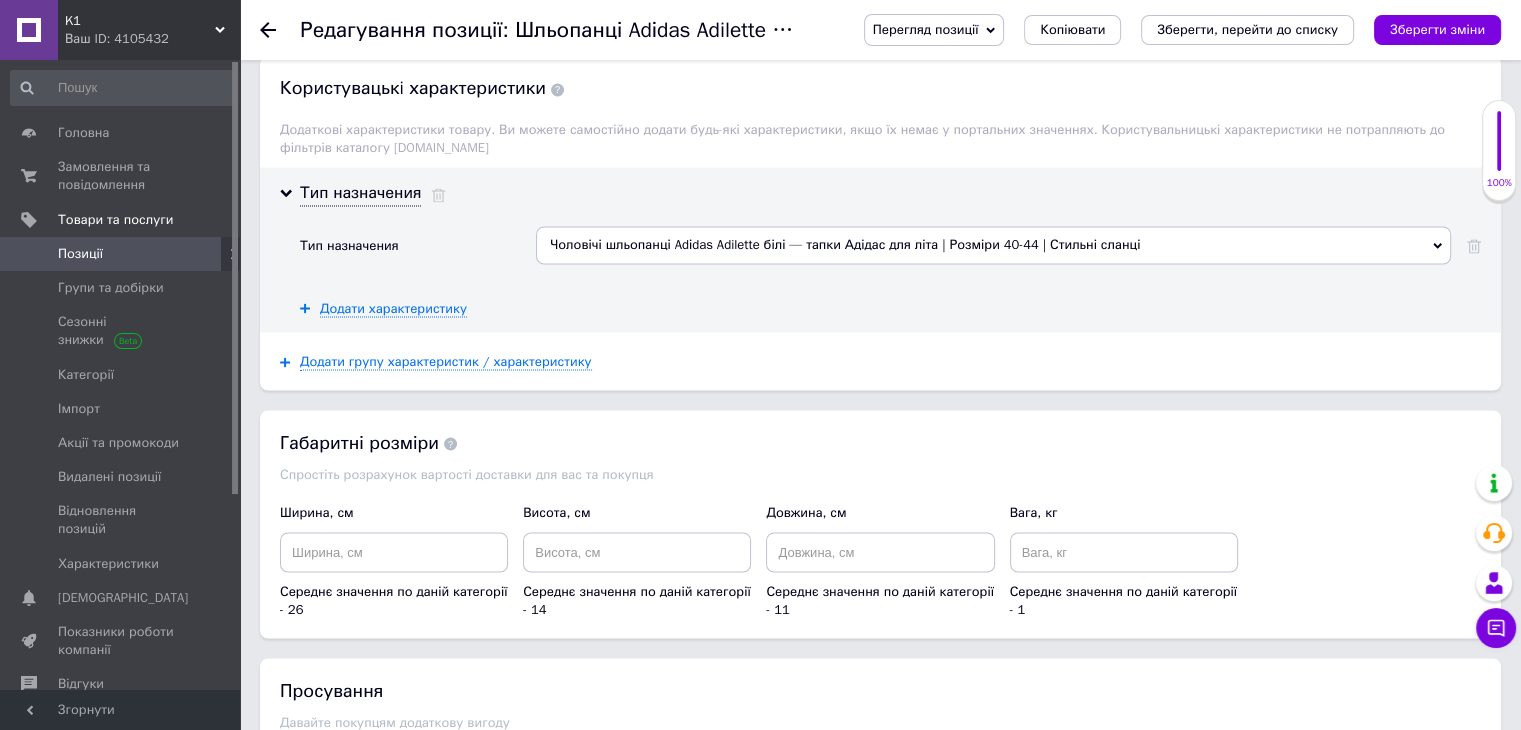 click on "Чоловічі шльопанці Adіdas Adilette білі — тапки Адідас для літа | Розміри 40-44 | Стильні сланці" at bounding box center (993, 245) 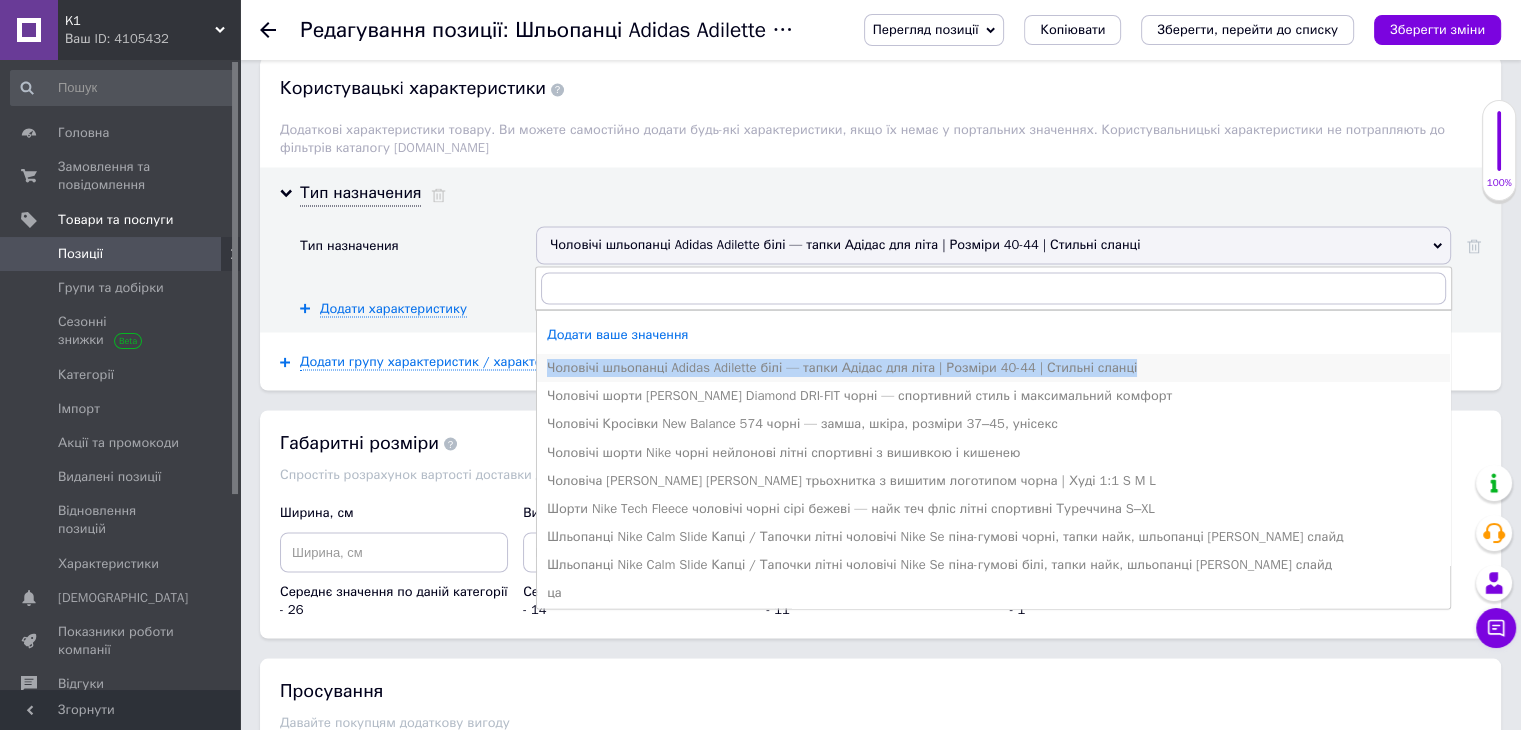 drag, startPoint x: 540, startPoint y: 344, endPoint x: 1127, endPoint y: 341, distance: 587.0077 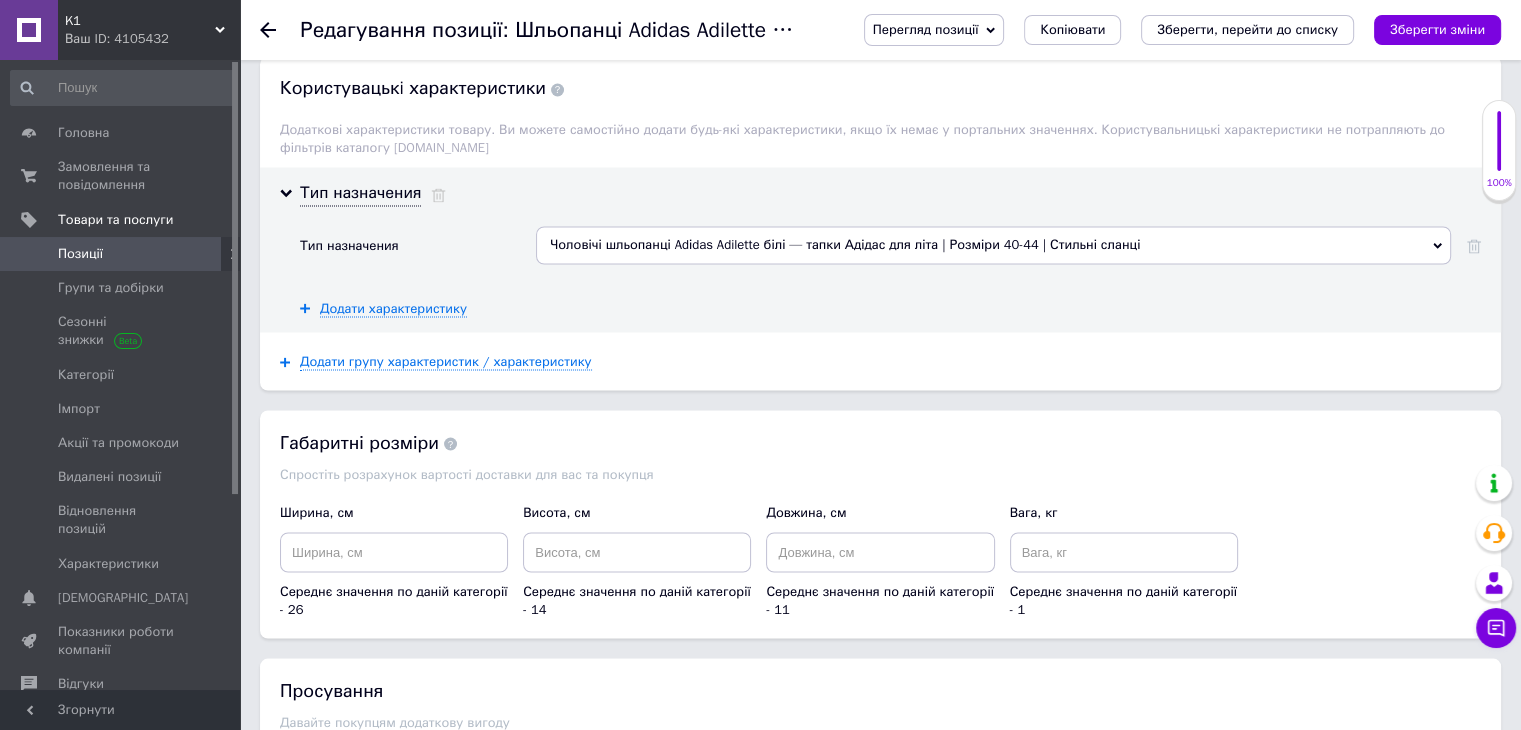 click on "Чоловічі шльопанці Adіdas Adilette білі — тапки Адідас для літа | Розміри 40-44 | Стильні сланці" at bounding box center (993, 245) 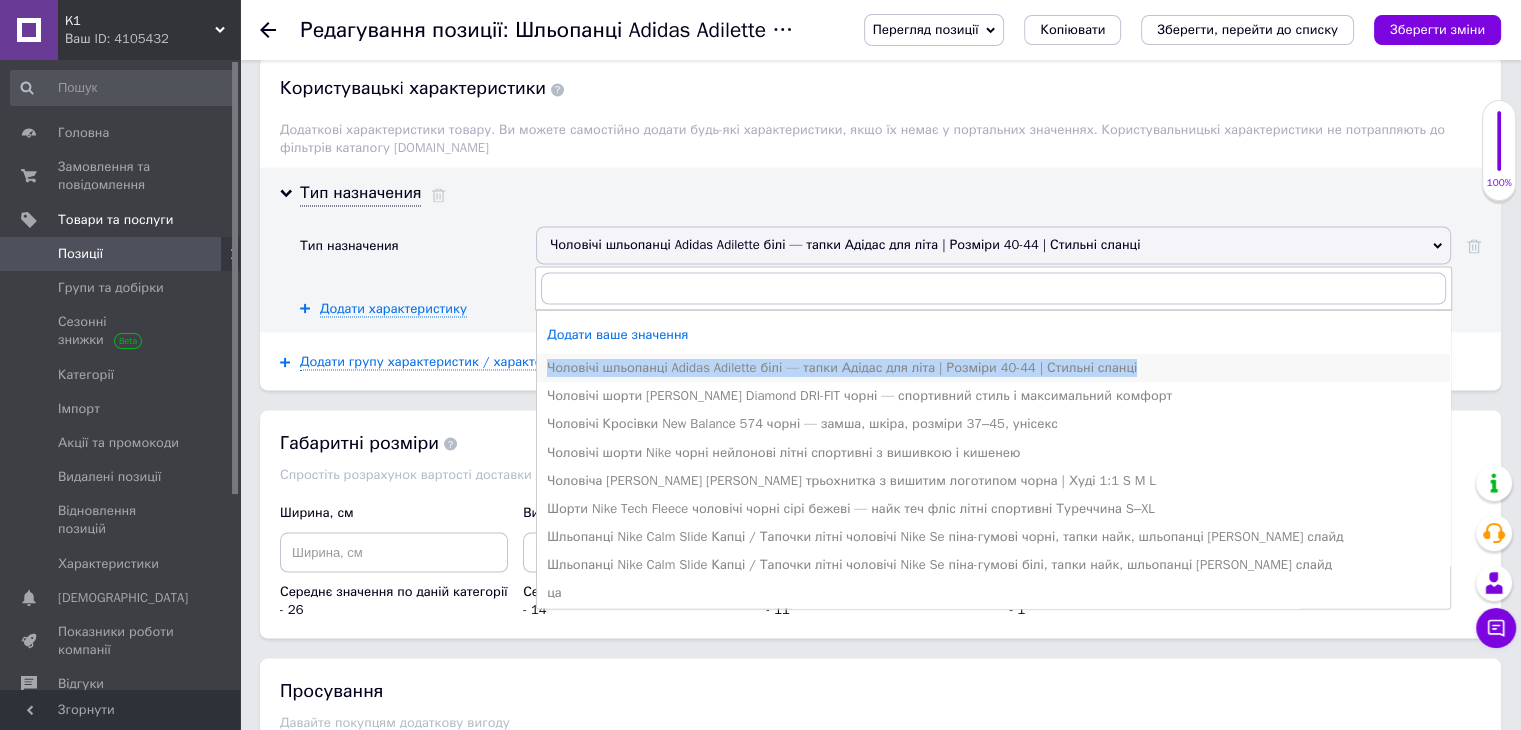 drag, startPoint x: 1124, startPoint y: 341, endPoint x: 544, endPoint y: 349, distance: 580.0552 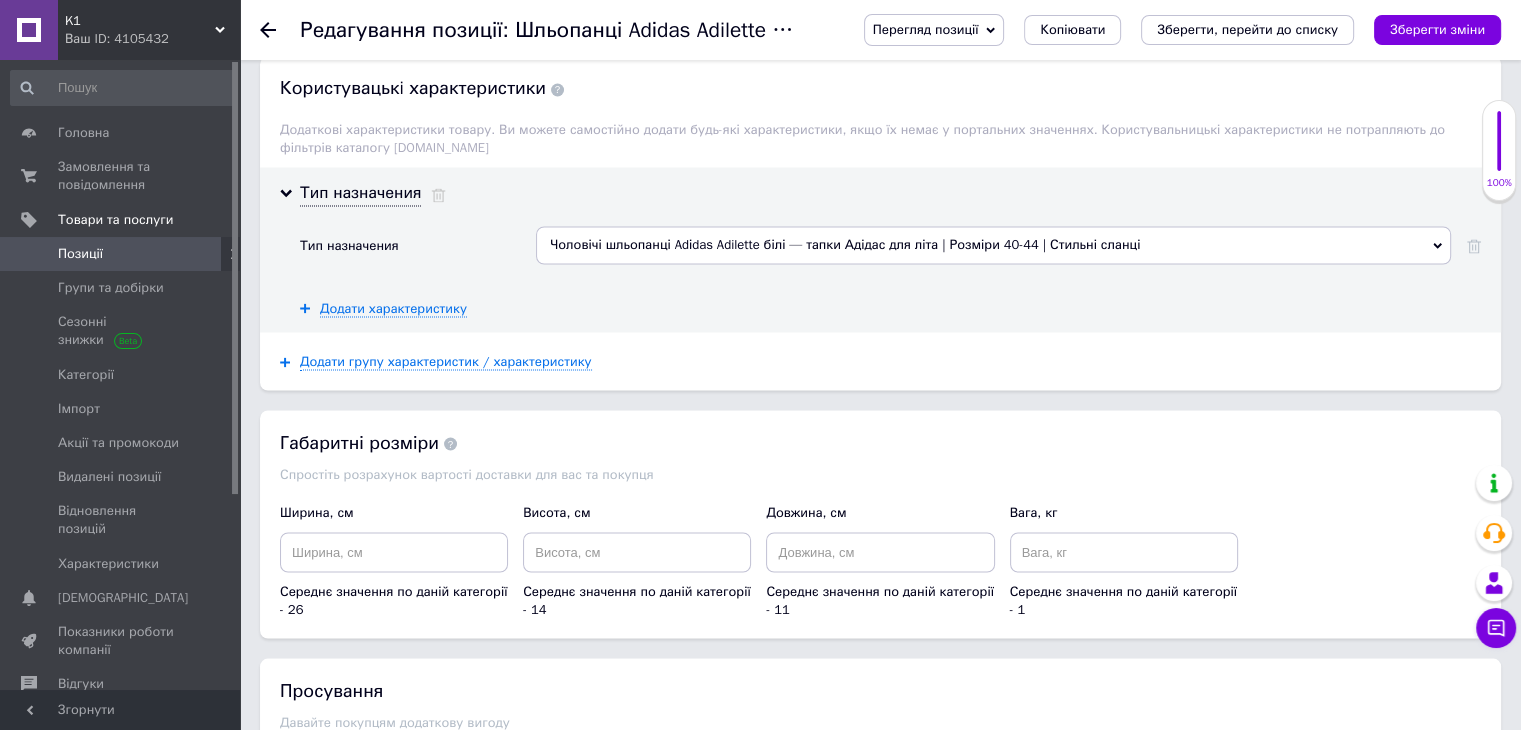 drag, startPoint x: 1120, startPoint y: 215, endPoint x: 916, endPoint y: 217, distance: 204.0098 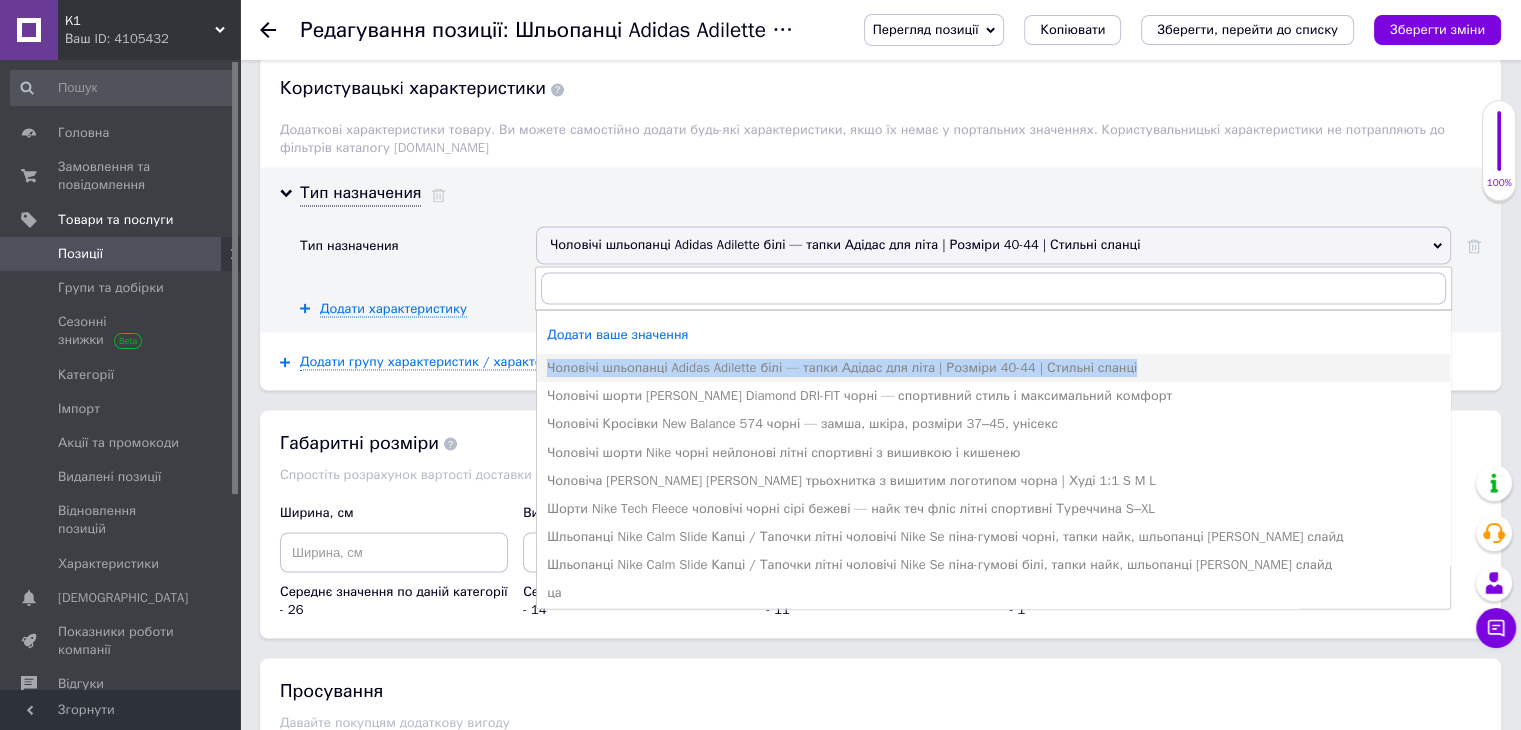 drag, startPoint x: 547, startPoint y: 346, endPoint x: 930, endPoint y: 166, distance: 423.1891 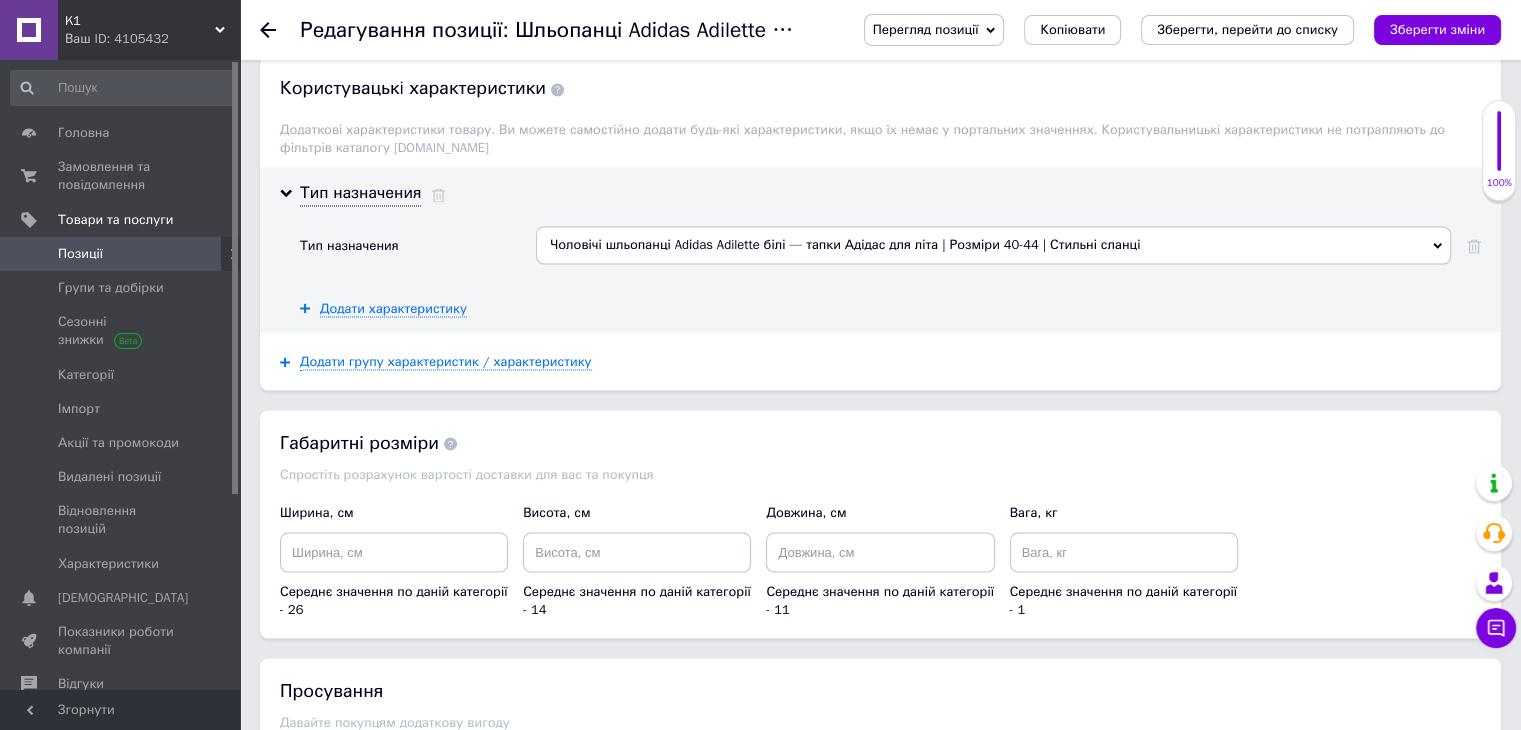 click on "Позиції" at bounding box center [121, 254] 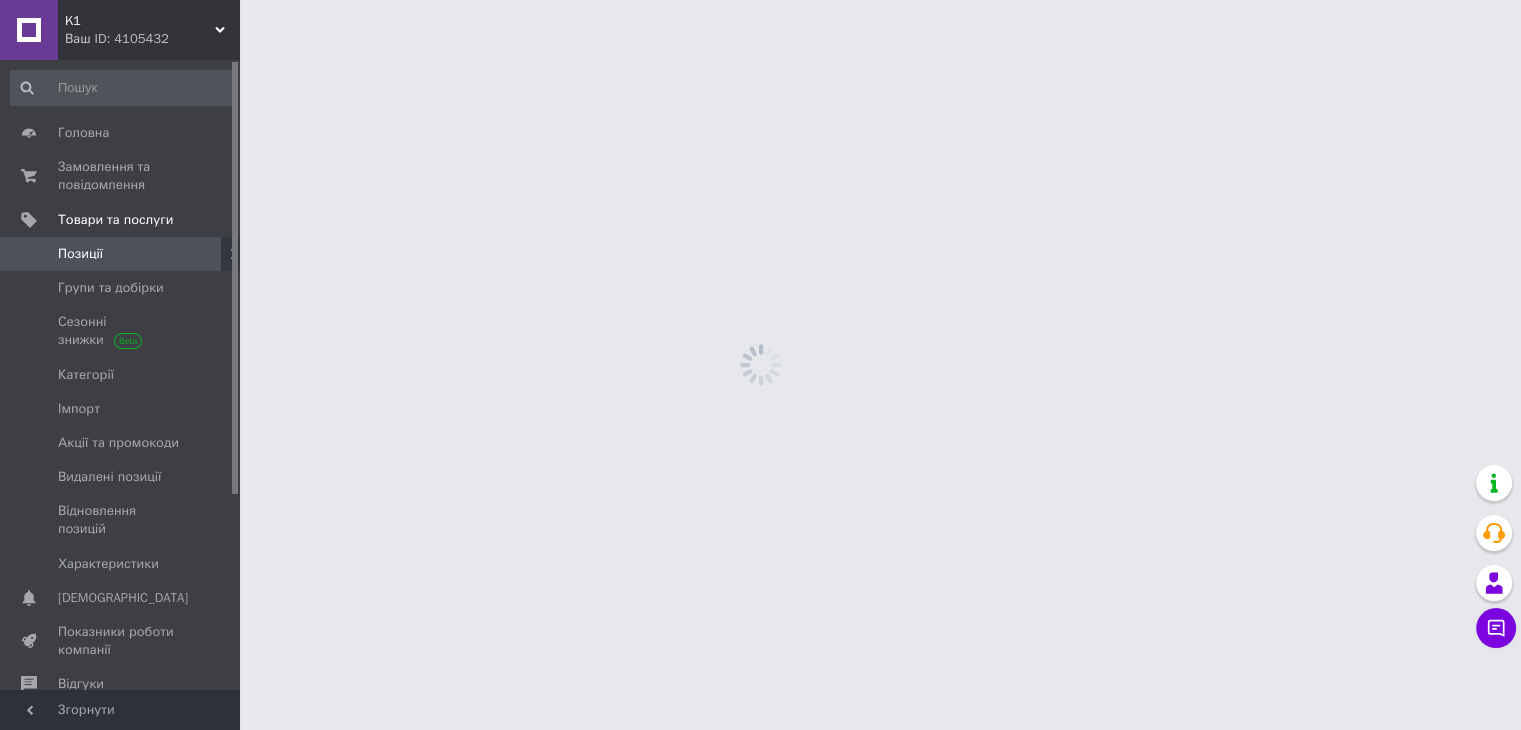 scroll, scrollTop: 0, scrollLeft: 0, axis: both 